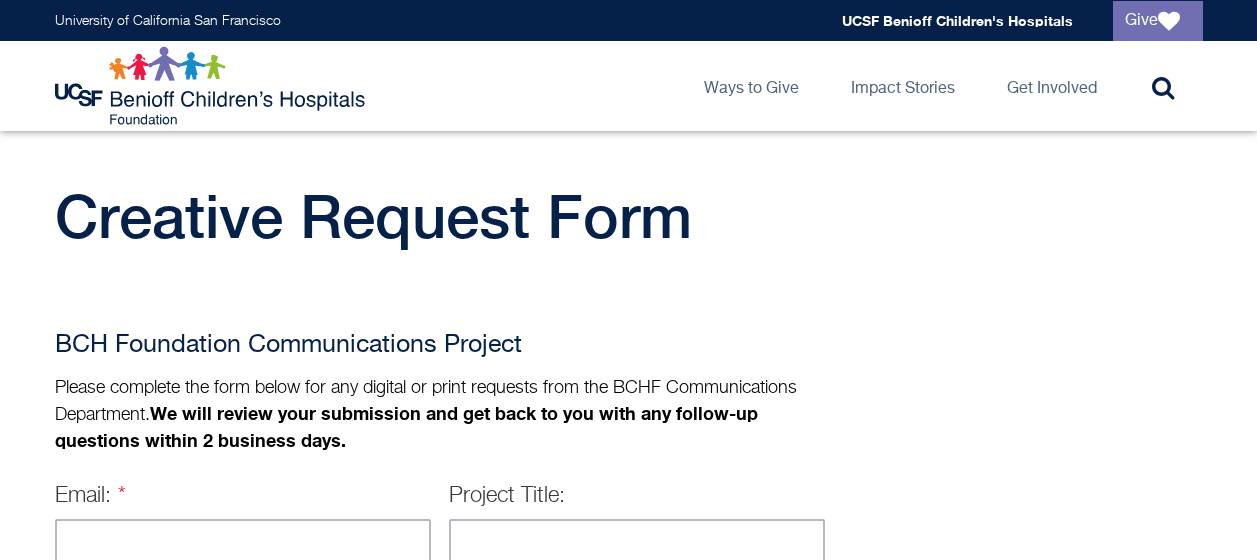 scroll, scrollTop: 198, scrollLeft: 0, axis: vertical 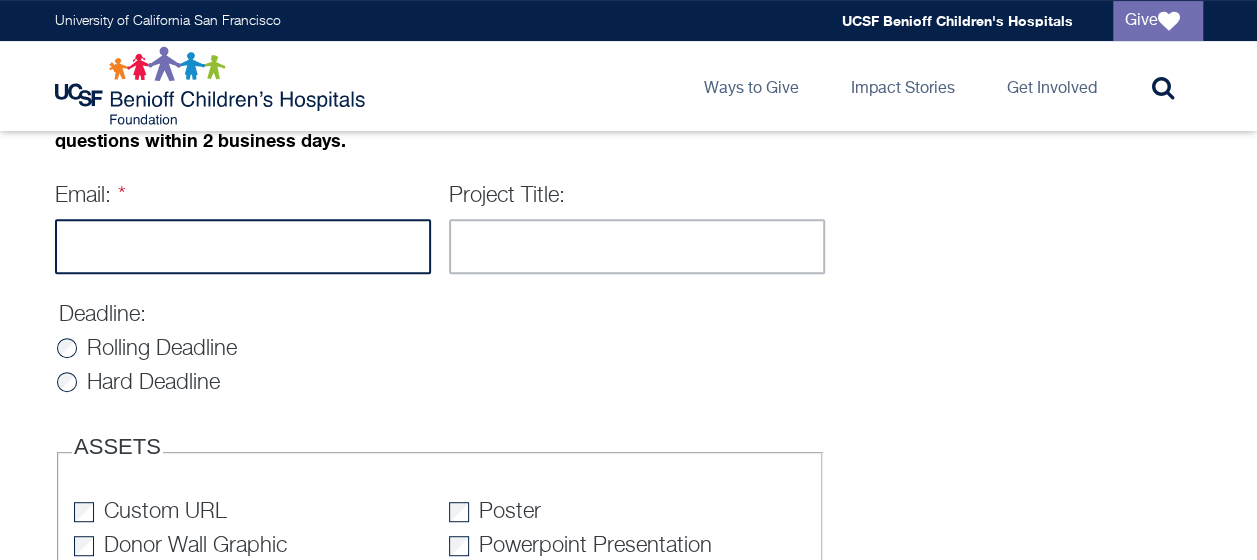 click on "Email:" at bounding box center (243, 246) 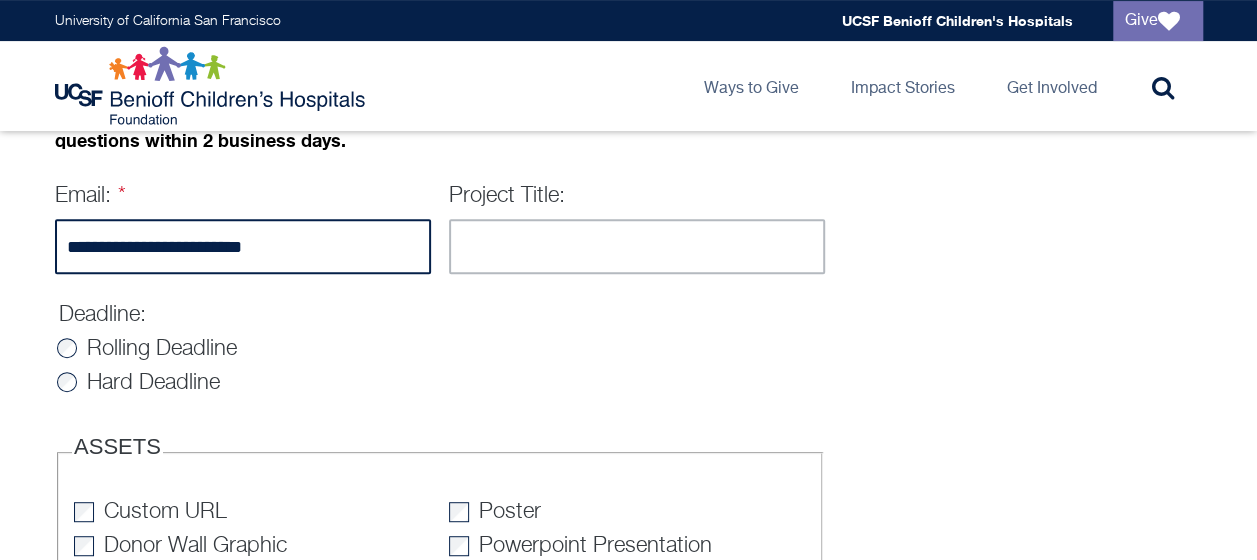 type on "**********" 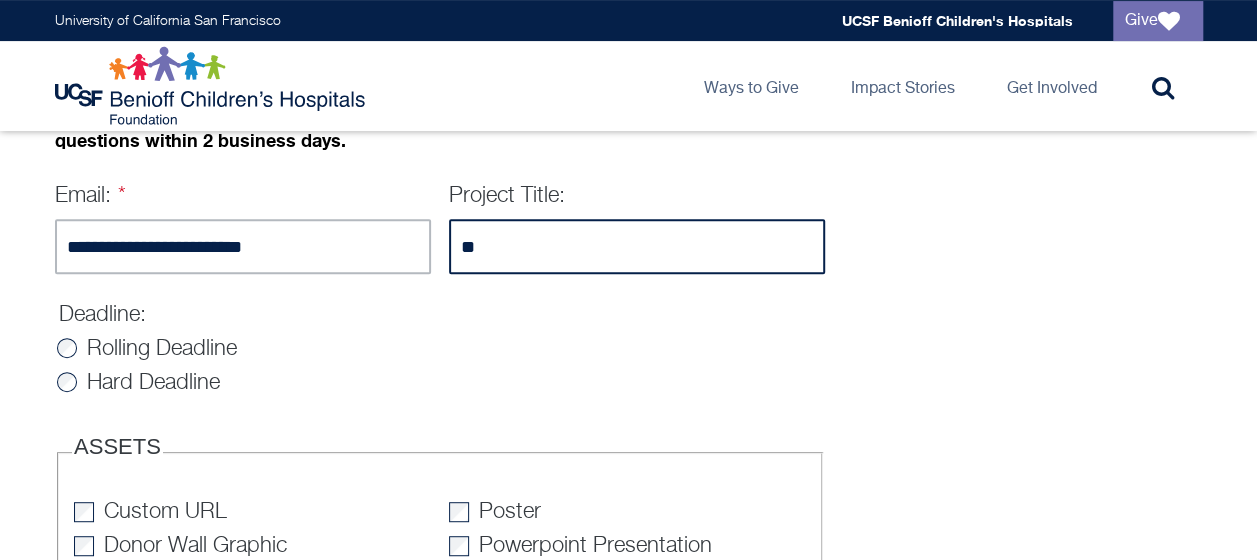 type on "*" 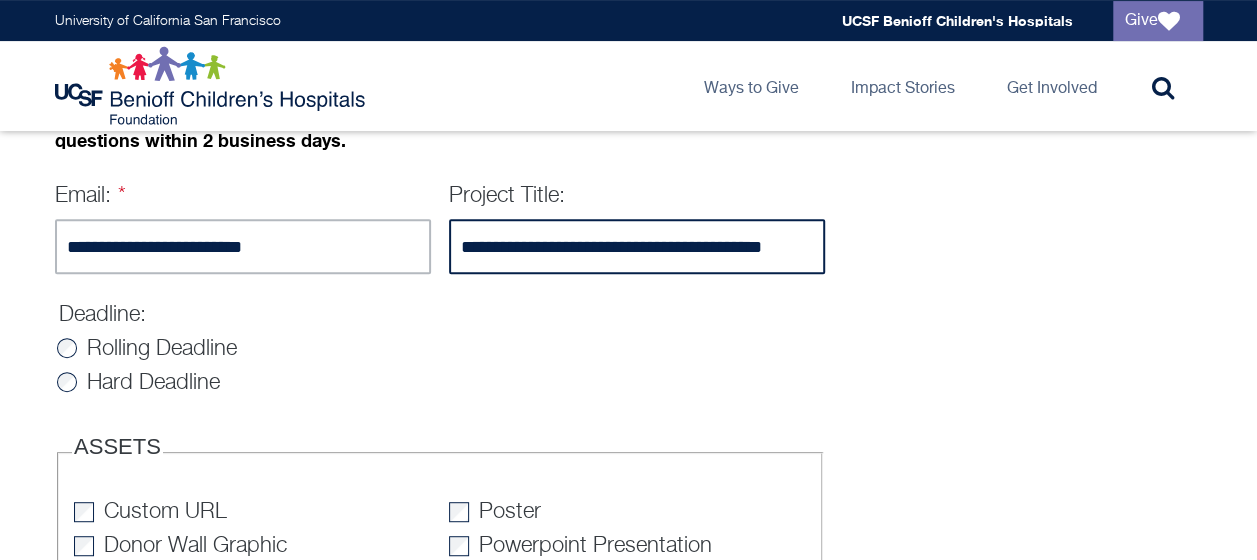scroll, scrollTop: 0, scrollLeft: 8, axis: horizontal 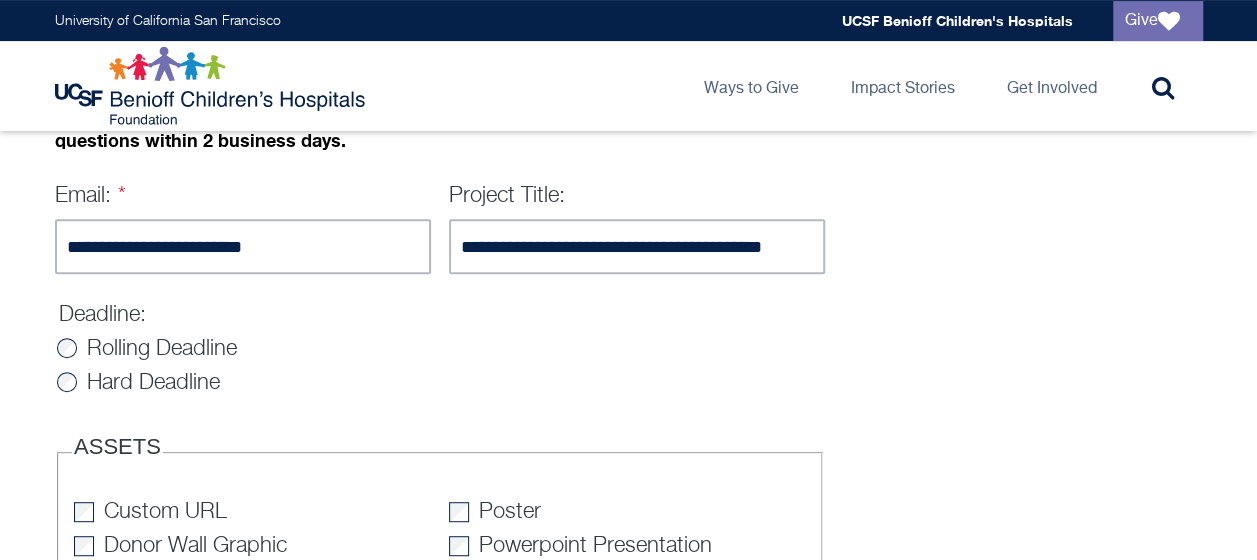 click on "Deadline:
Rolling Deadline
Hard Deadline" at bounding box center [440, 355] 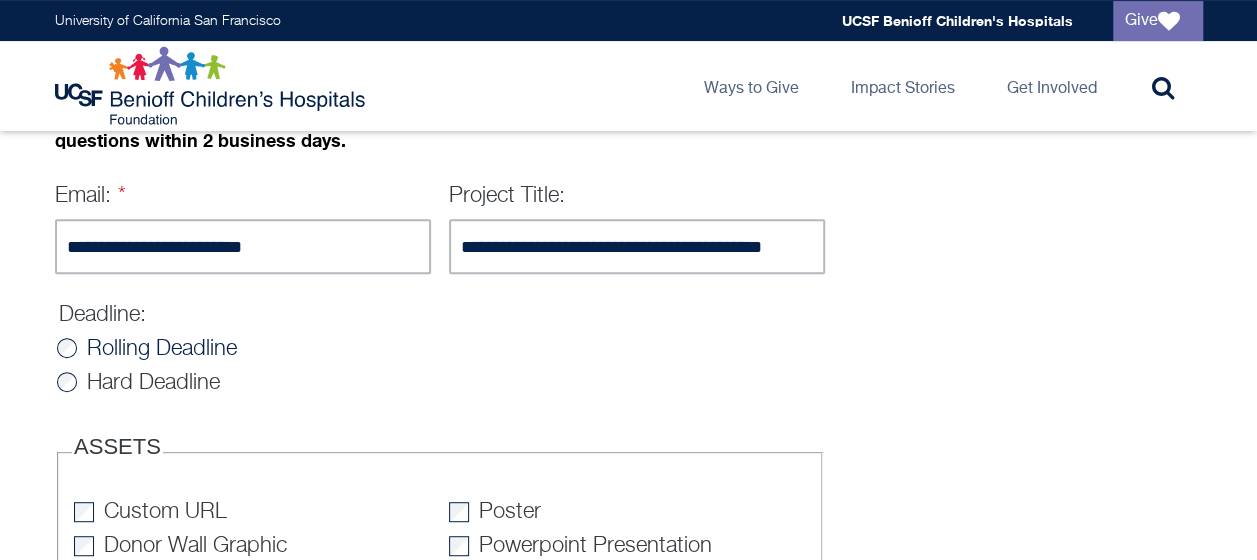 click on "Rolling Deadline" at bounding box center (162, 349) 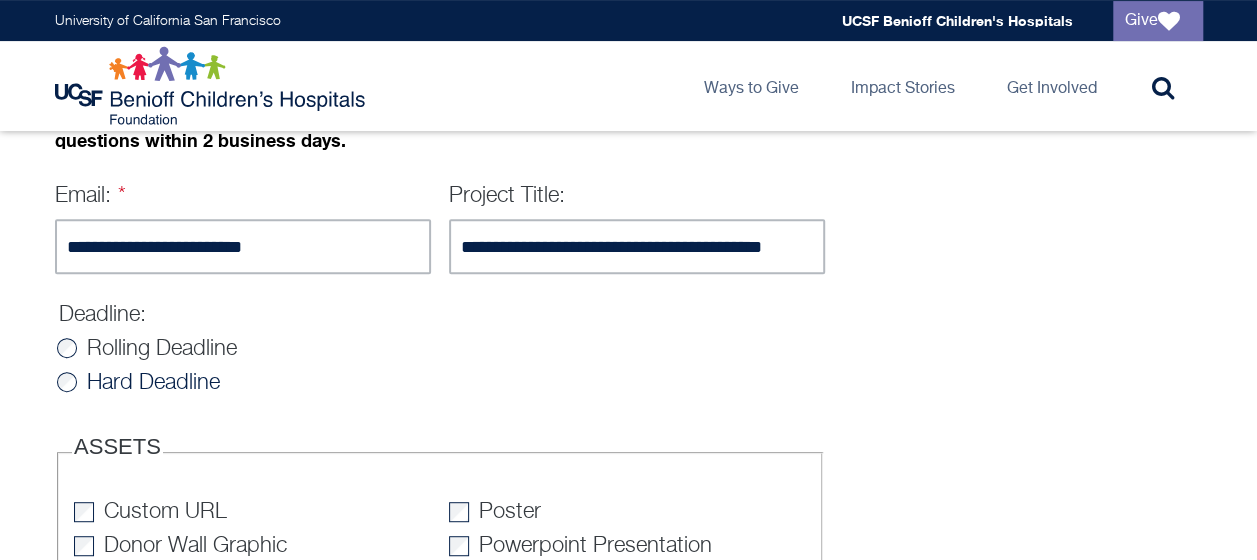 click on "Hard Deadline" at bounding box center (153, 383) 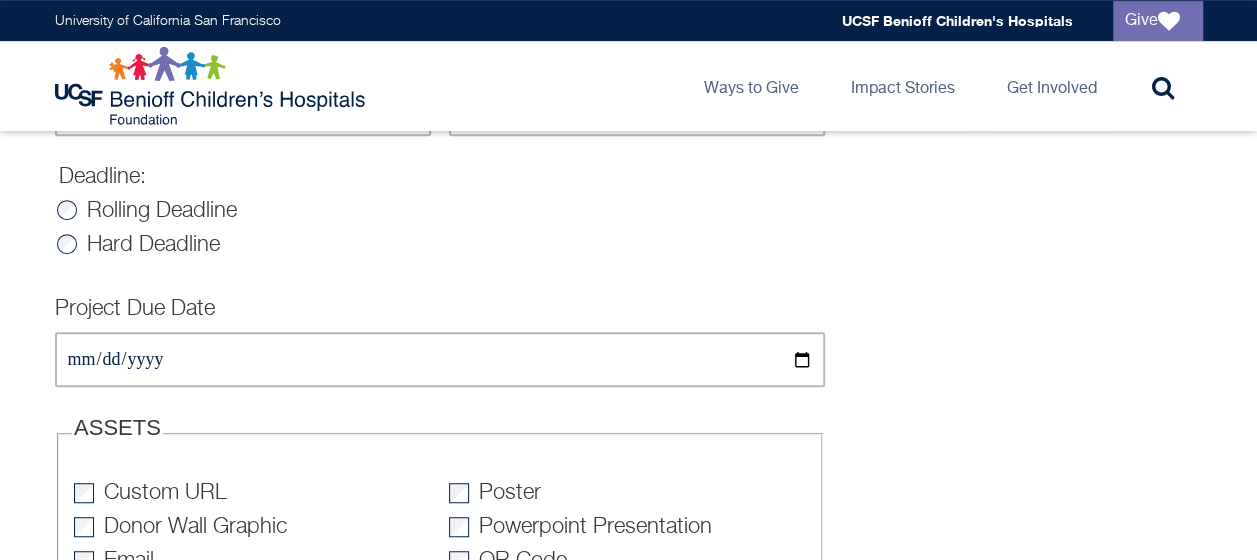 scroll, scrollTop: 600, scrollLeft: 0, axis: vertical 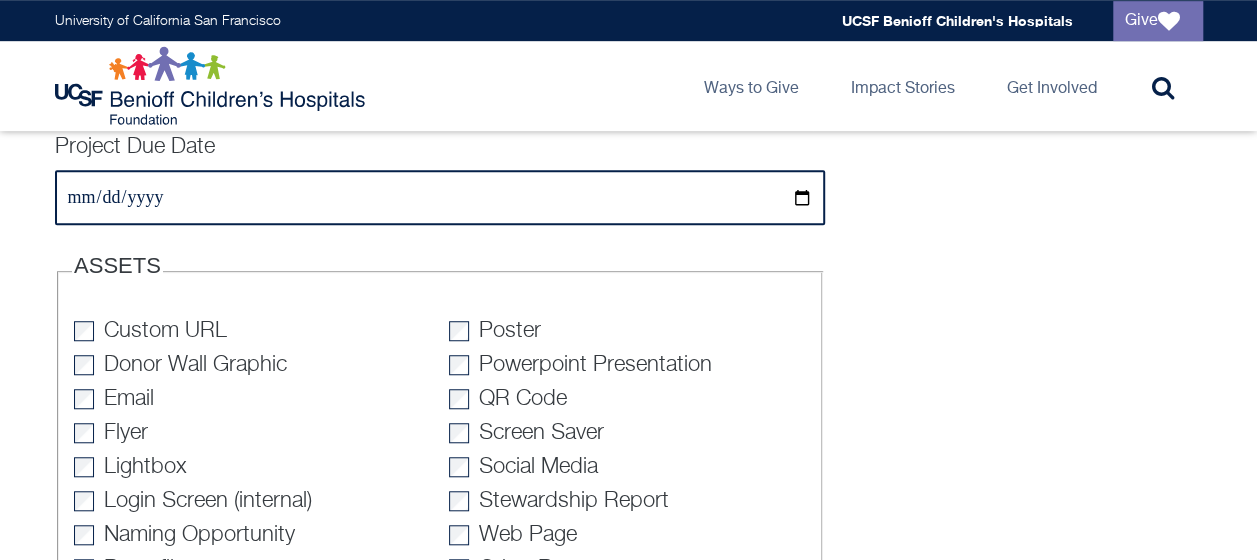 click on "Project Due Date" at bounding box center [440, 197] 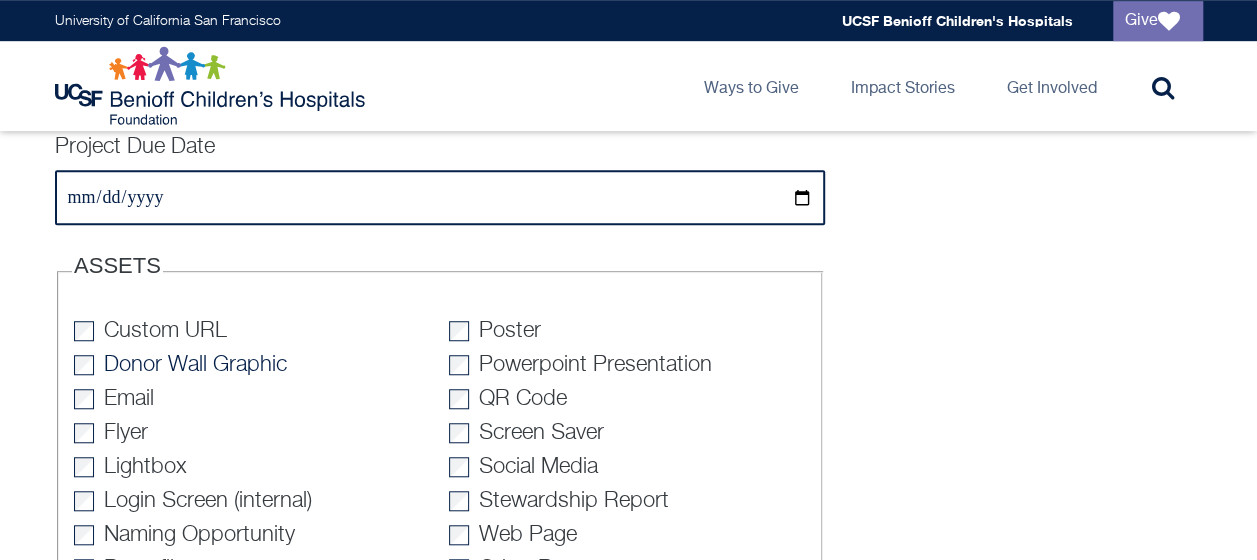 type on "**********" 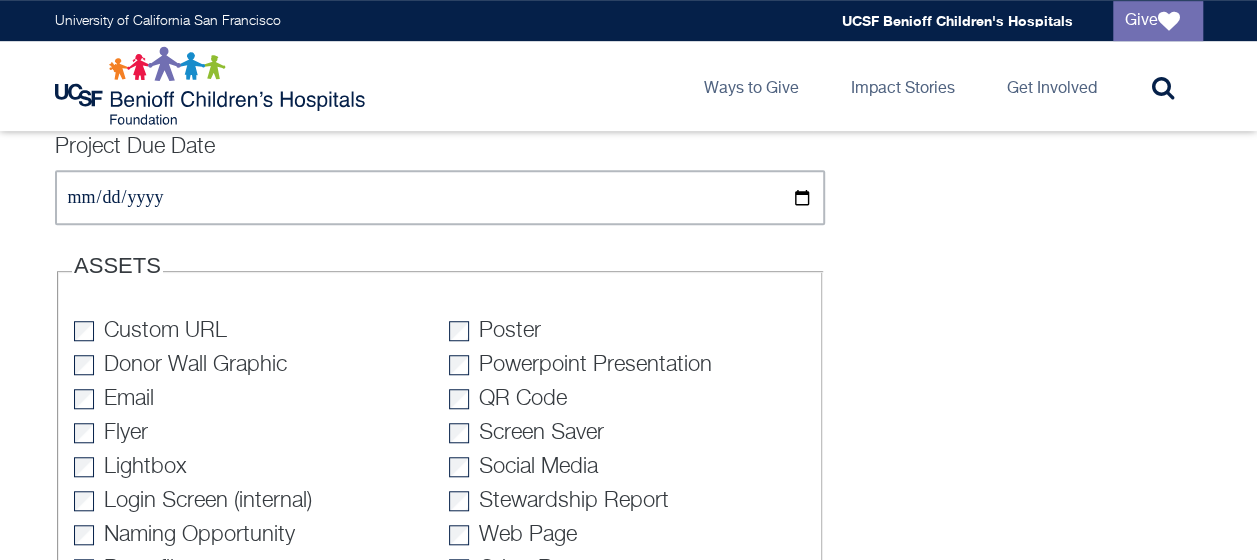 click on "**********" at bounding box center [440, 931] 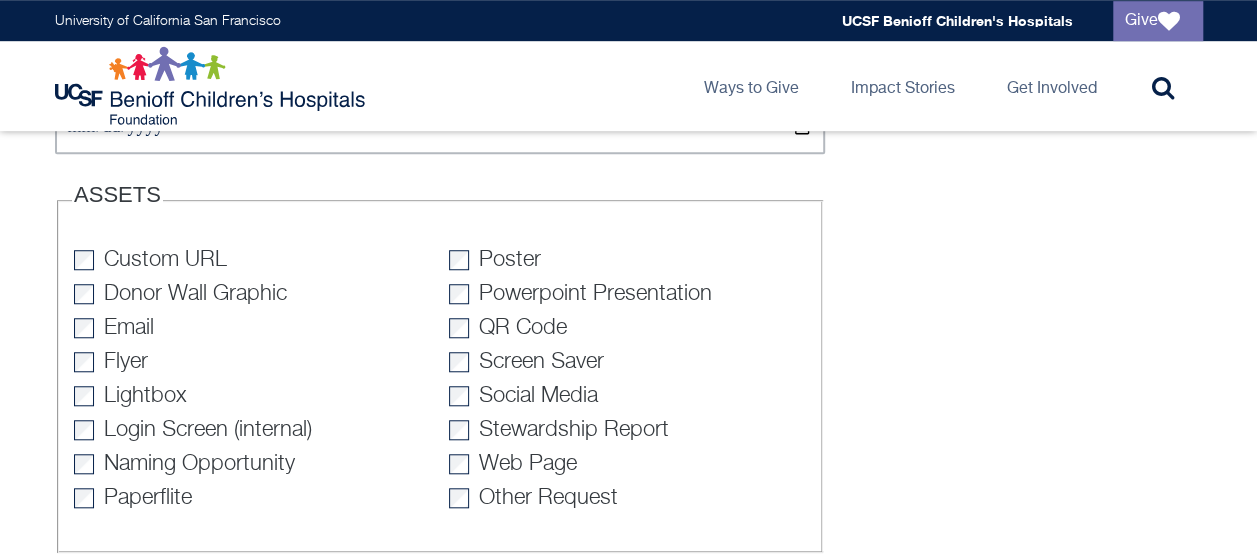 scroll, scrollTop: 700, scrollLeft: 0, axis: vertical 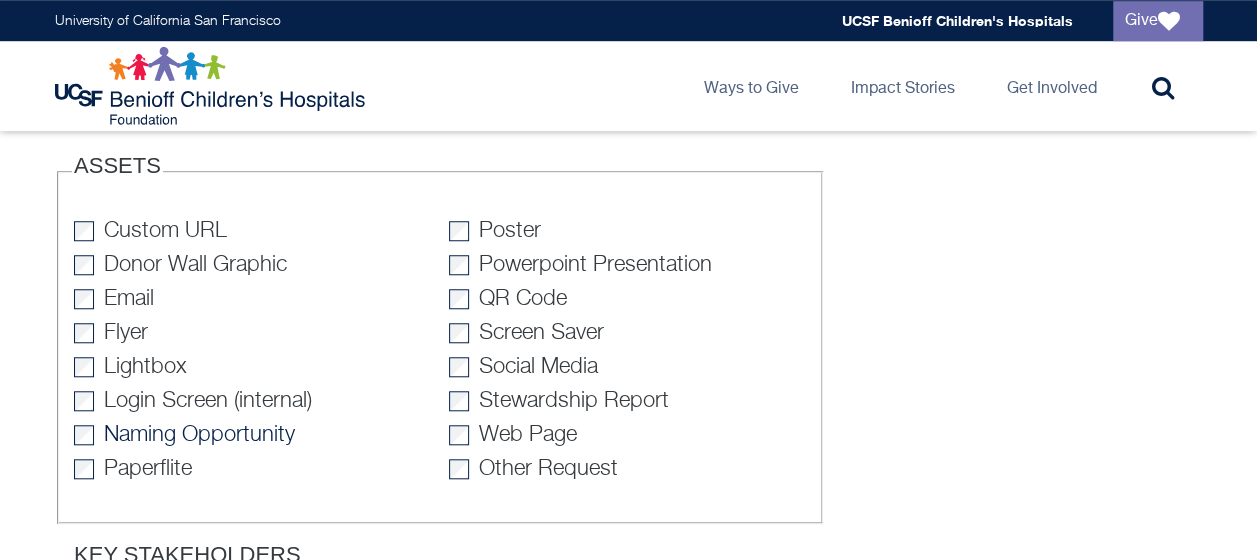 click on "Naming Opportunity" at bounding box center (199, 435) 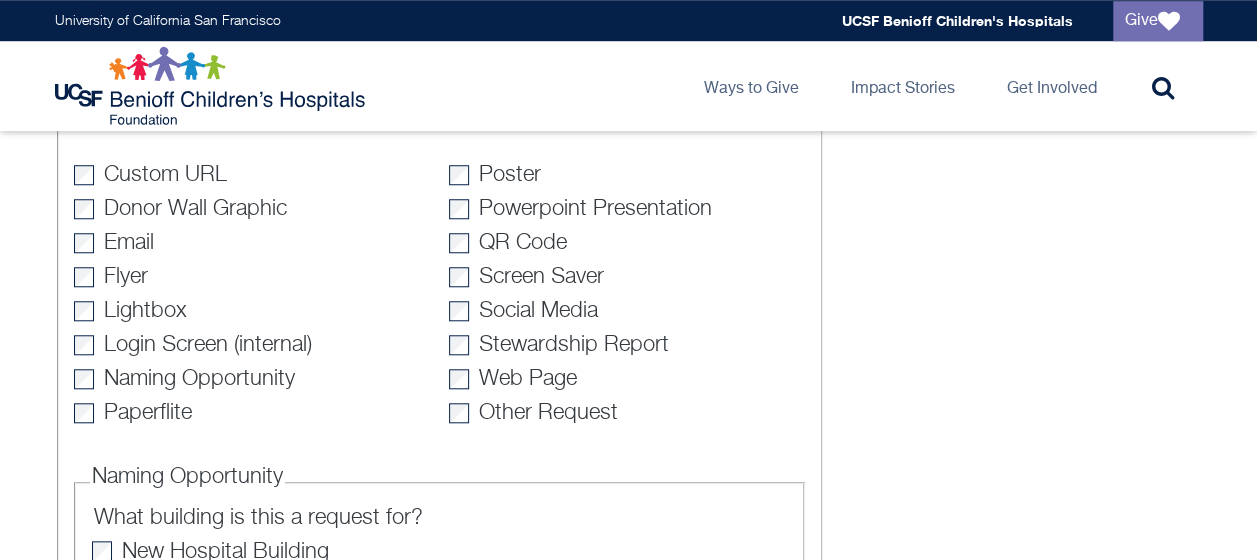 scroll, scrollTop: 800, scrollLeft: 0, axis: vertical 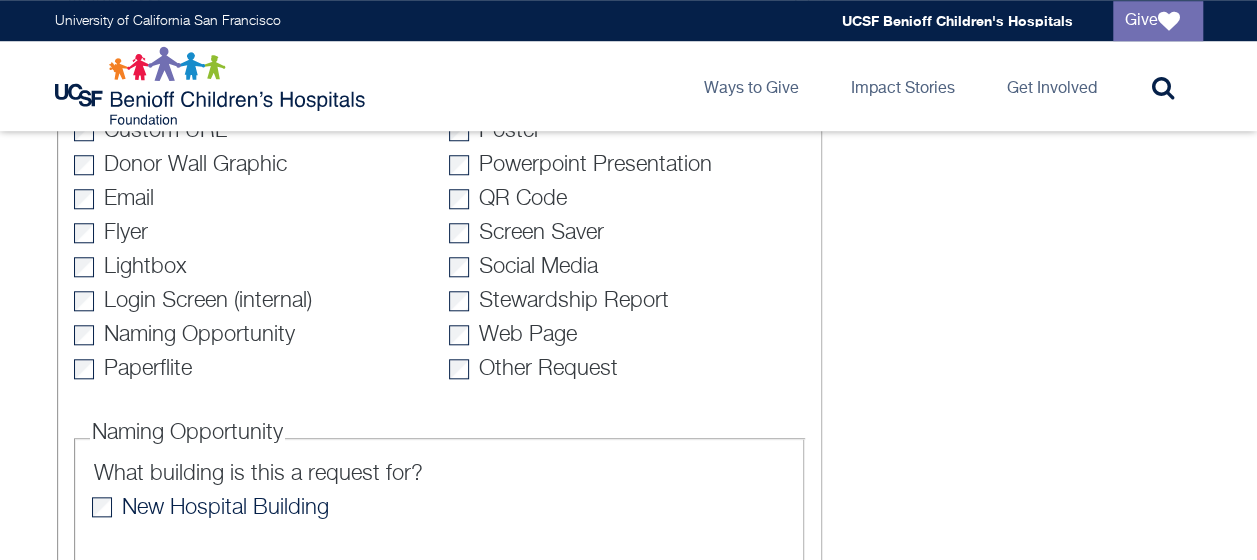 click on "New Hospital Building" at bounding box center (225, 508) 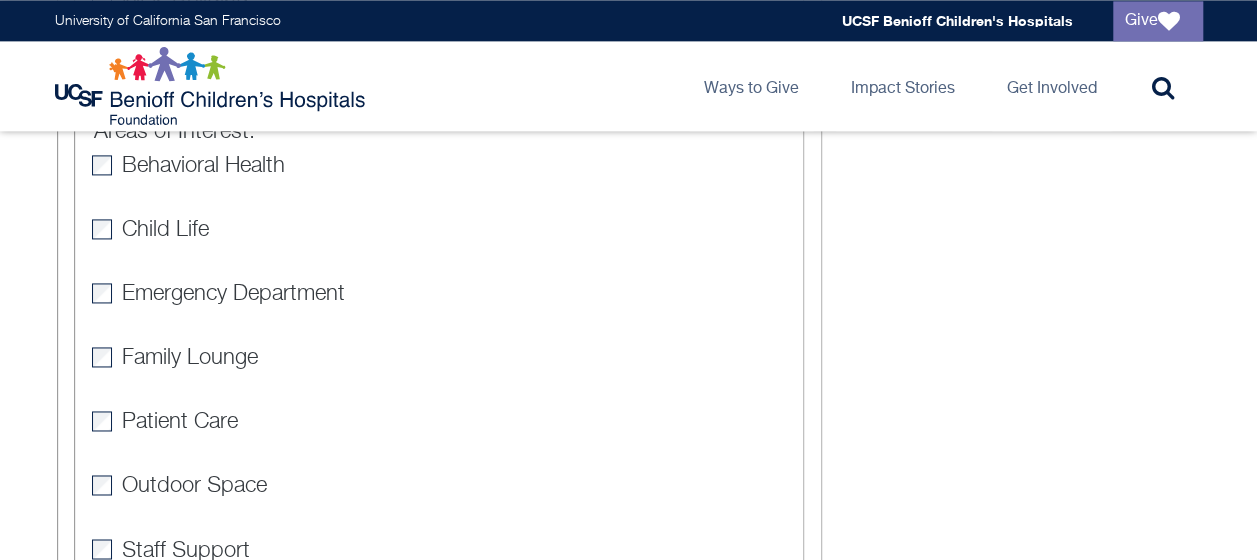 scroll, scrollTop: 1400, scrollLeft: 0, axis: vertical 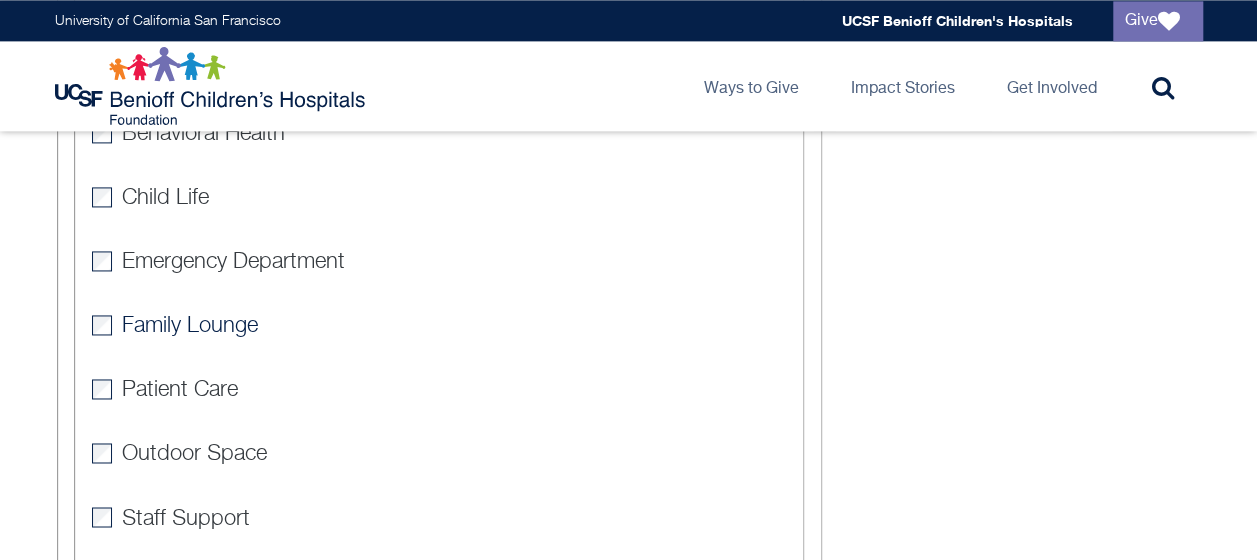 click on "Family Lounge" at bounding box center (190, 326) 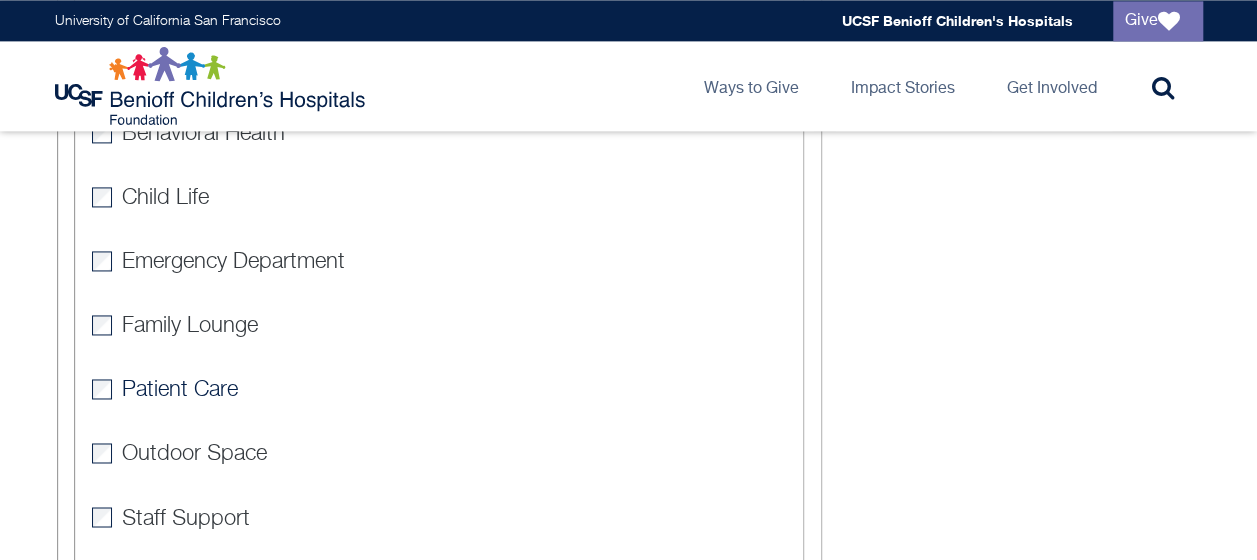 click on "Patient Care" at bounding box center (180, 390) 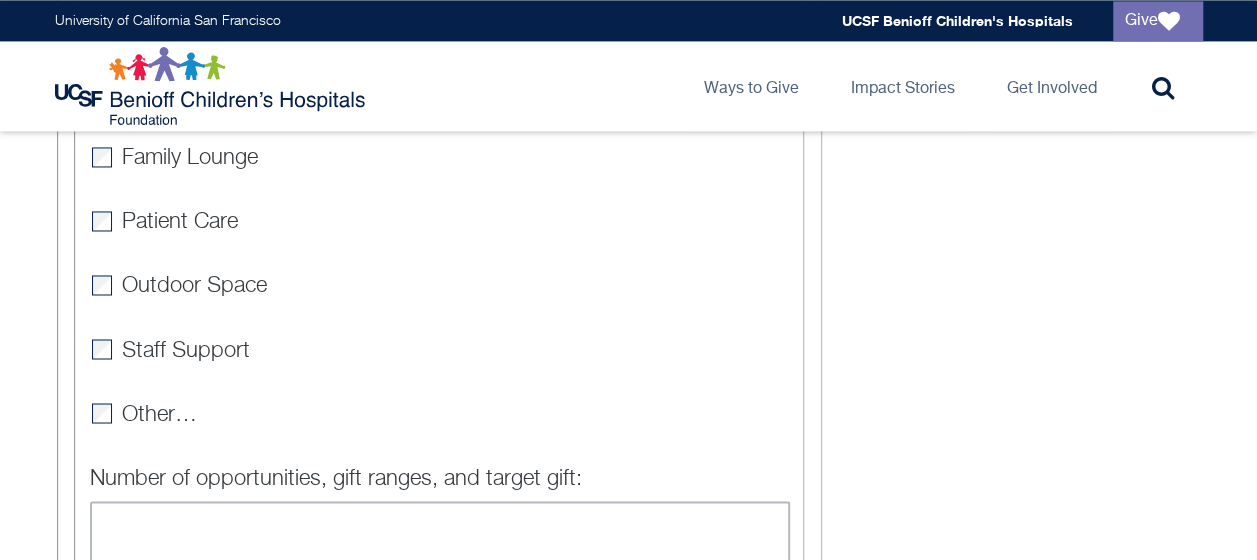 scroll, scrollTop: 1600, scrollLeft: 0, axis: vertical 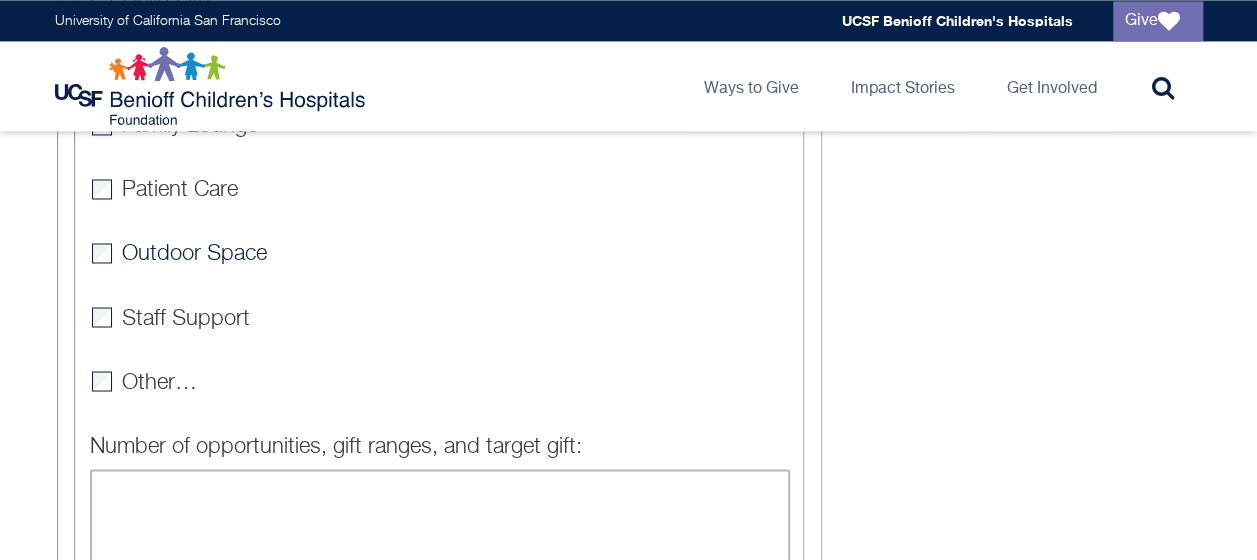 click on "Outdoor Space" at bounding box center [194, 254] 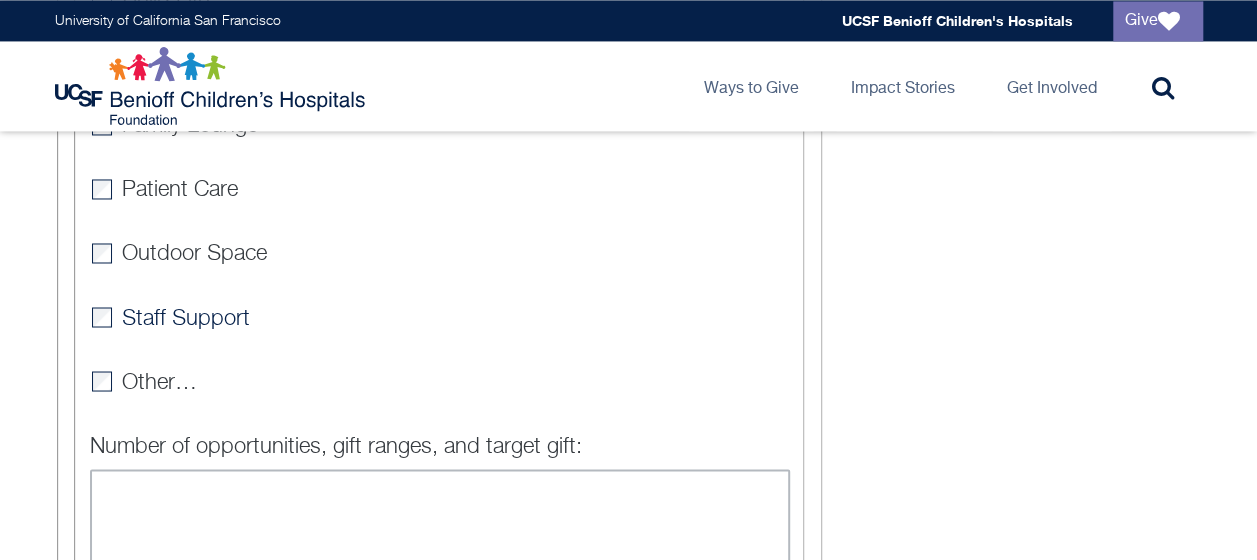 click on "Staff Support" at bounding box center [186, 318] 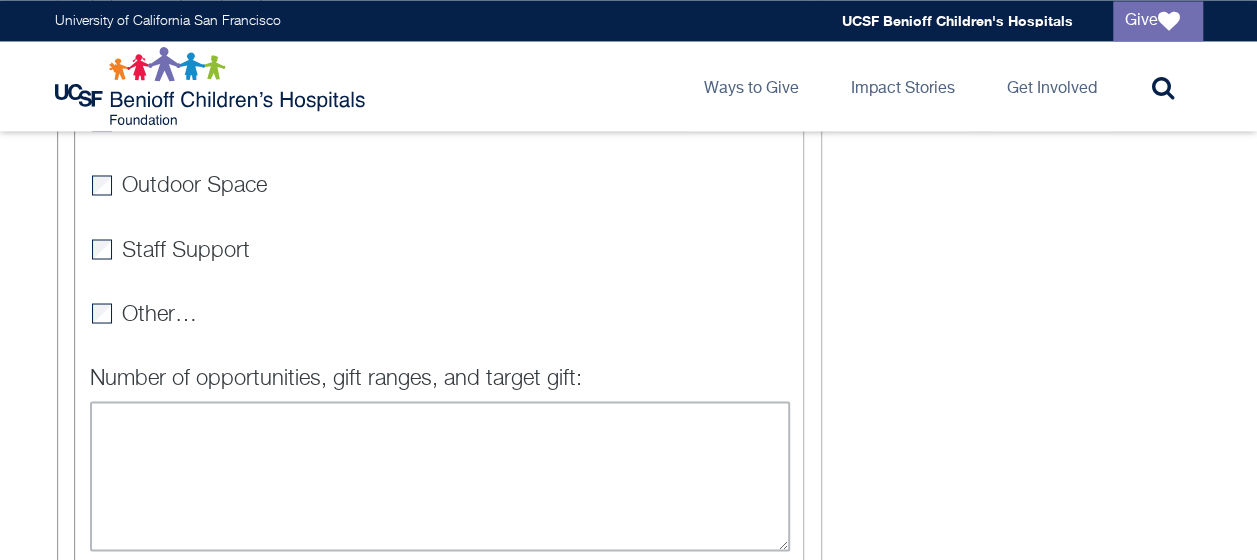 scroll, scrollTop: 1700, scrollLeft: 0, axis: vertical 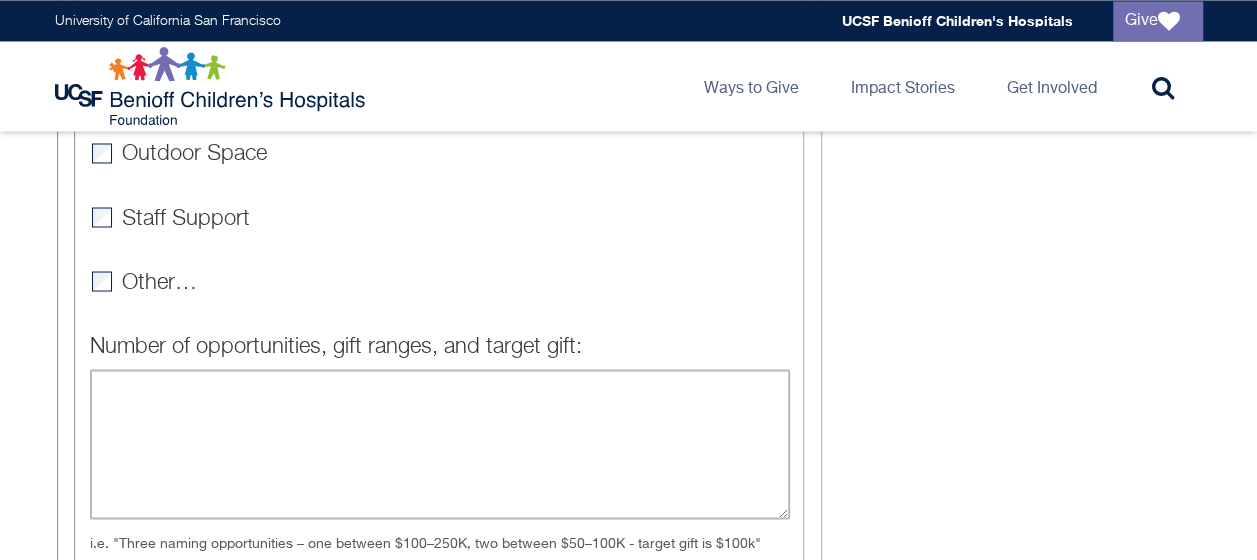 click on "Global navigation
UCSF Benioff Children's Hospitals
Give
UCSF Benioff Children's Hospitals Foundation
Main navigation
Ways to Give
Toggle Dropdown
Donate
Children's Fund
Corporate Foundation Giving" at bounding box center [628, -1420] 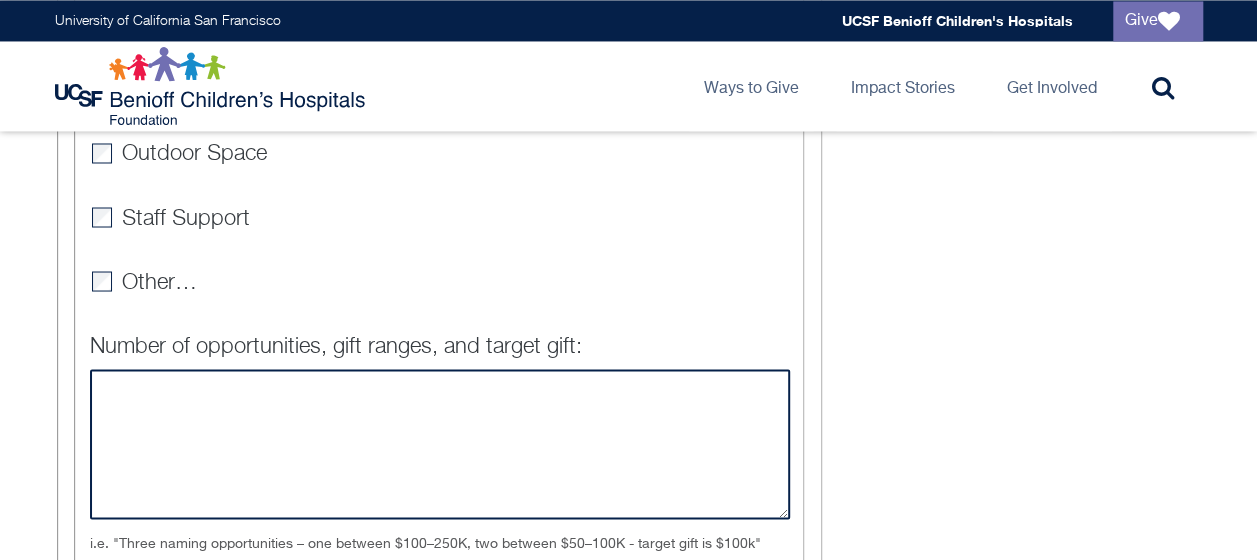 click on "Number of opportunities, gift ranges, and target gift:" at bounding box center (440, 444) 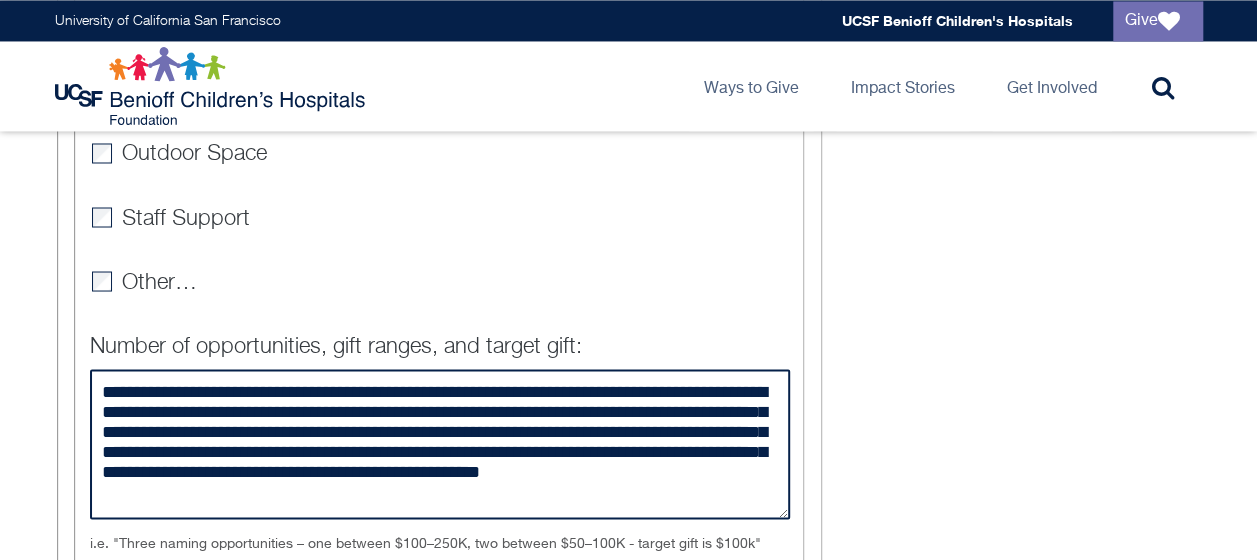 scroll, scrollTop: 0, scrollLeft: 0, axis: both 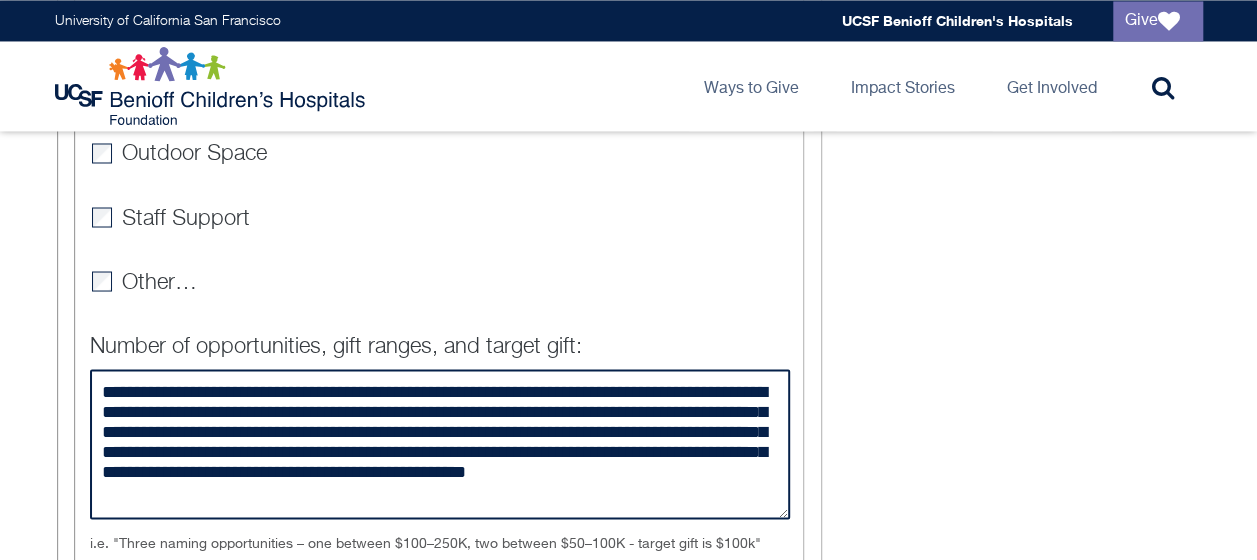 click on "**********" at bounding box center (440, 444) 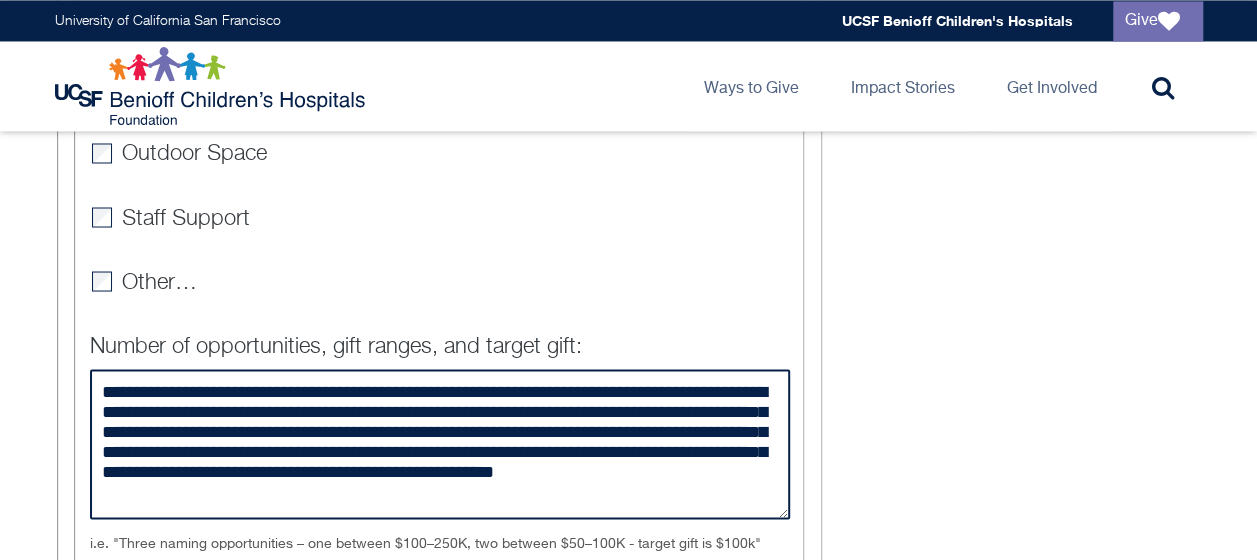click on "**********" at bounding box center (440, 444) 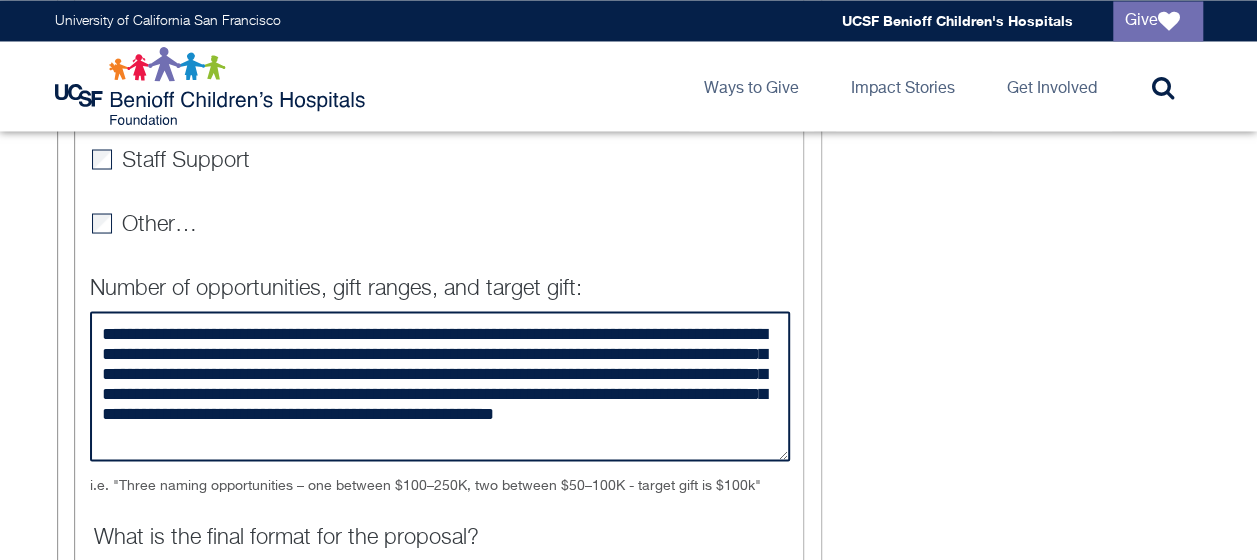 scroll, scrollTop: 1800, scrollLeft: 0, axis: vertical 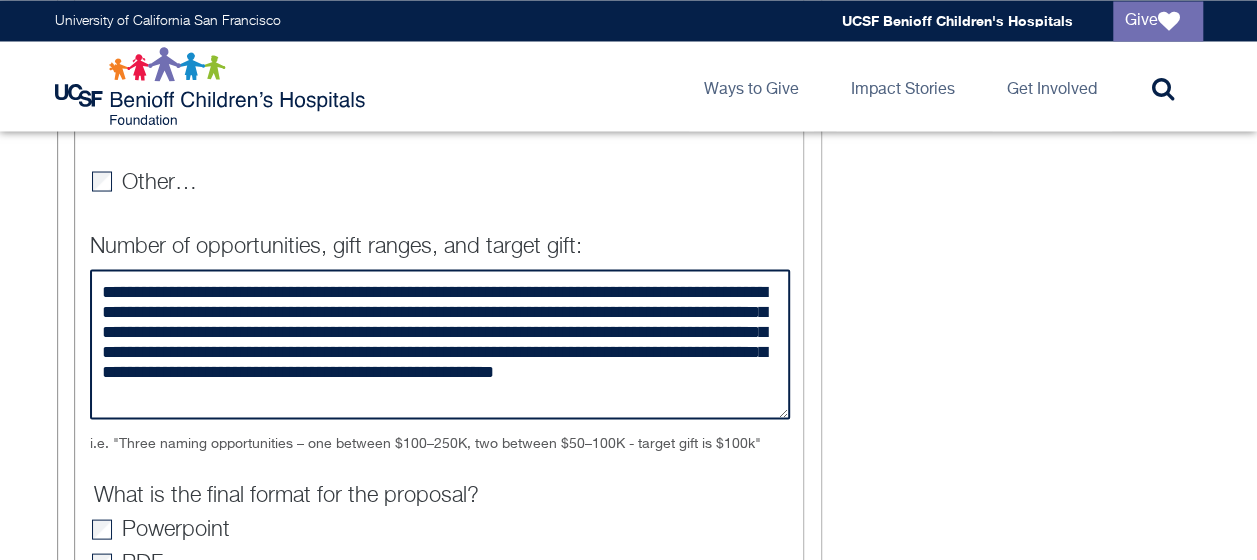 click on "**********" at bounding box center [440, 344] 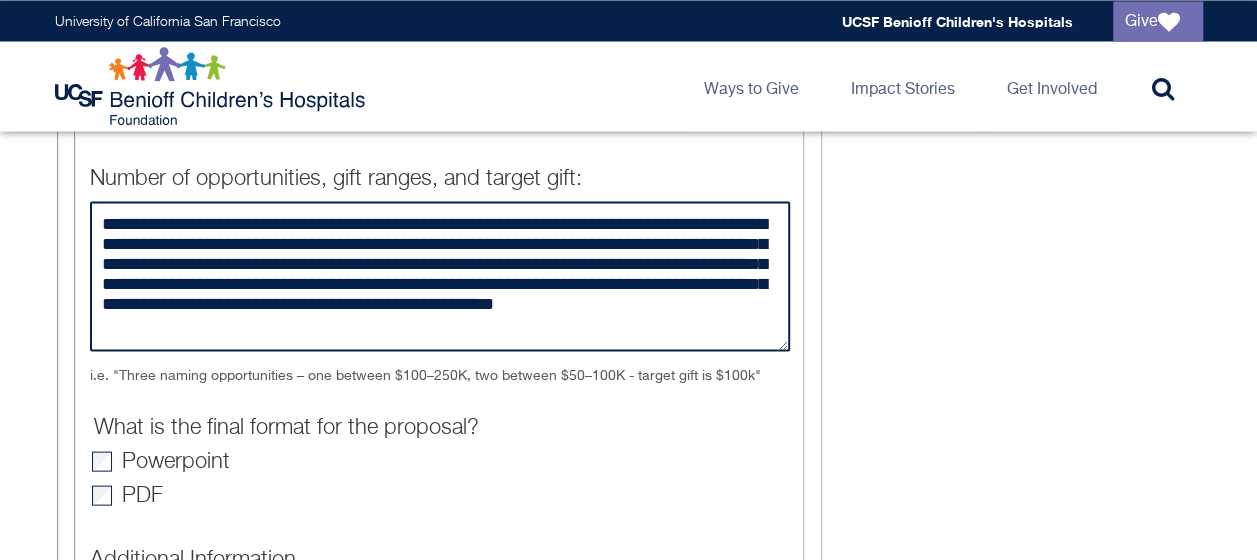 scroll, scrollTop: 1900, scrollLeft: 0, axis: vertical 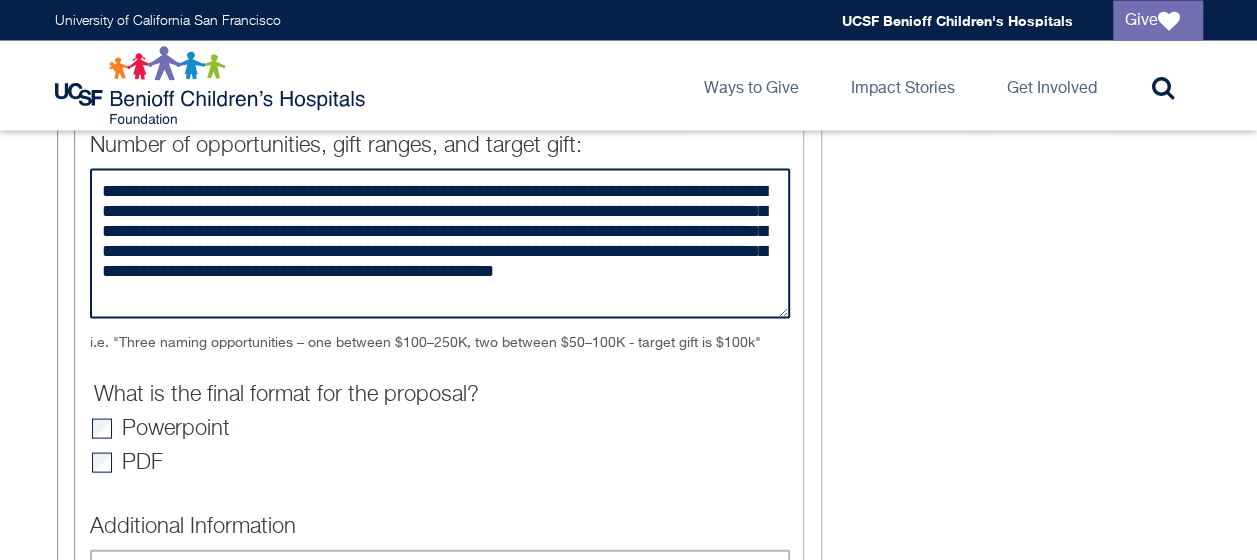 click on "**********" at bounding box center (440, 244) 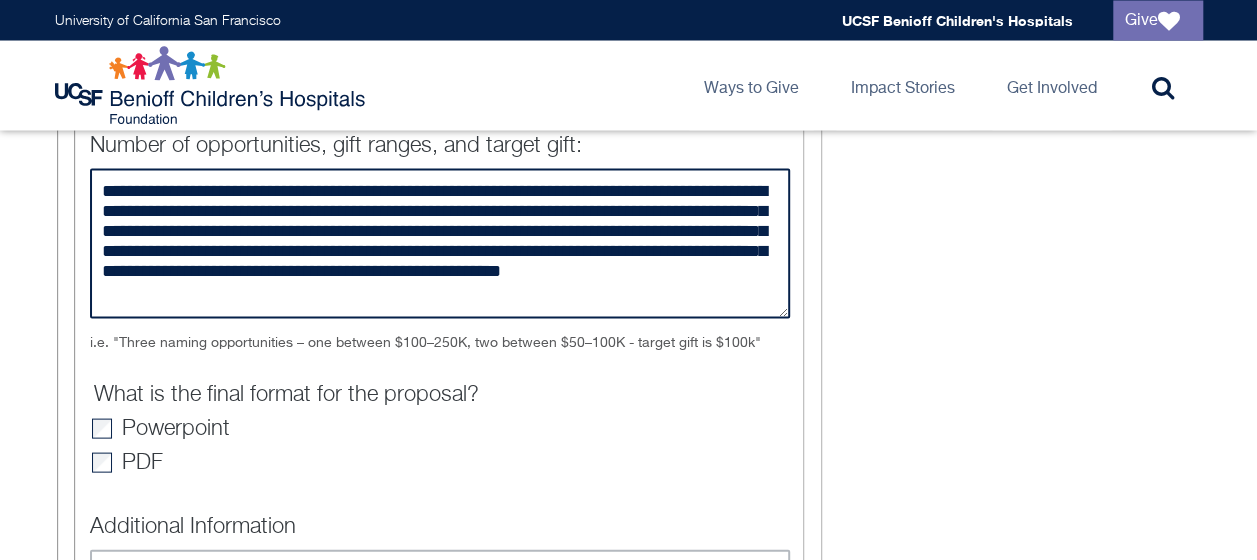 scroll, scrollTop: 0, scrollLeft: 0, axis: both 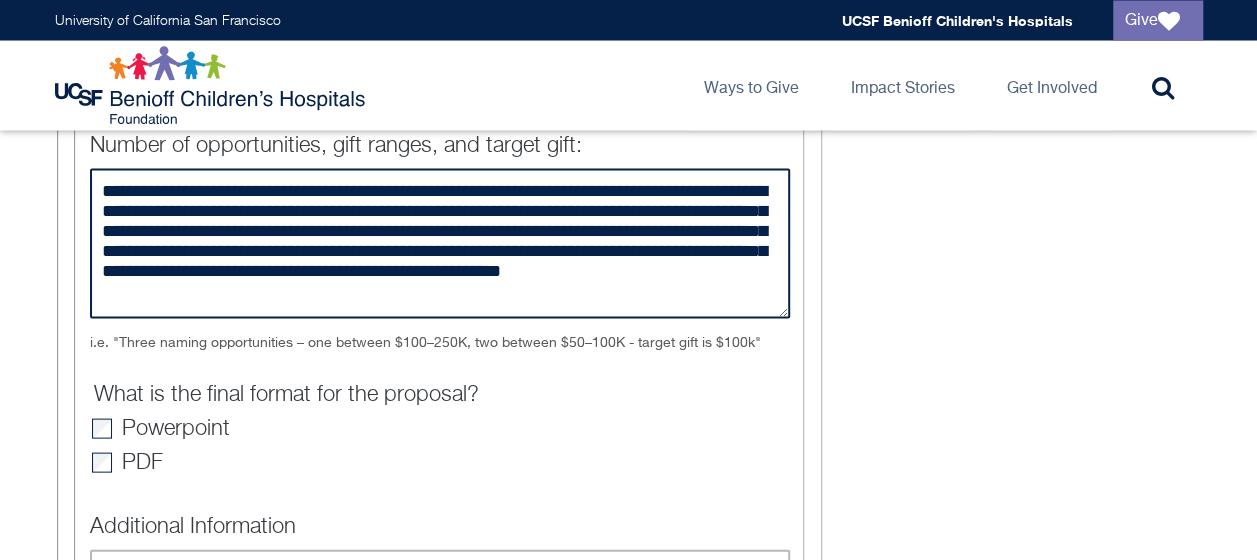click on "**********" at bounding box center (440, 244) 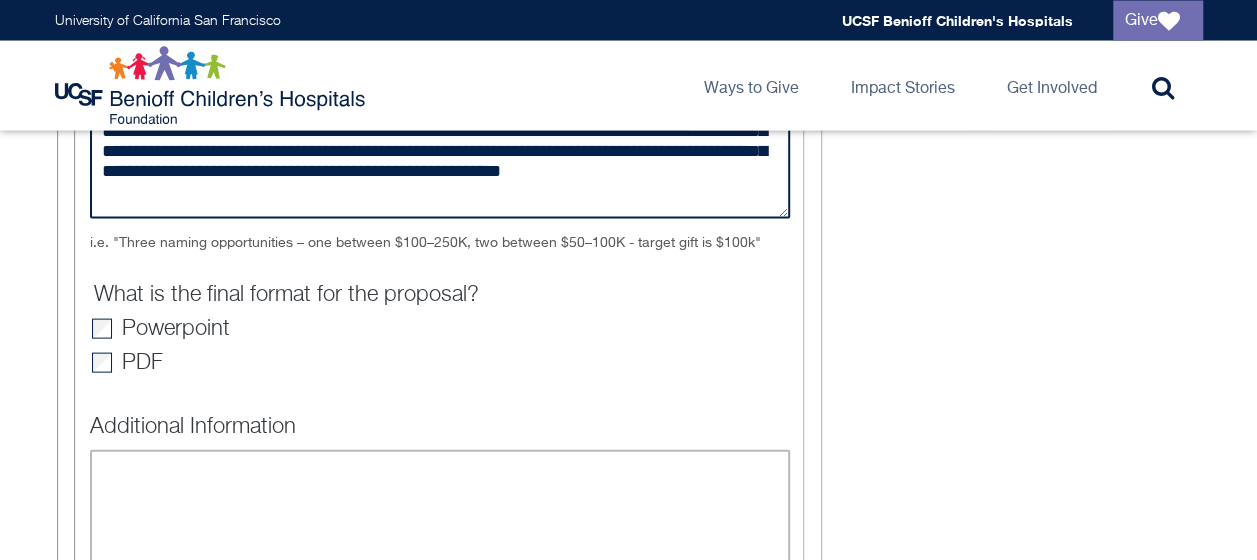 scroll, scrollTop: 1900, scrollLeft: 0, axis: vertical 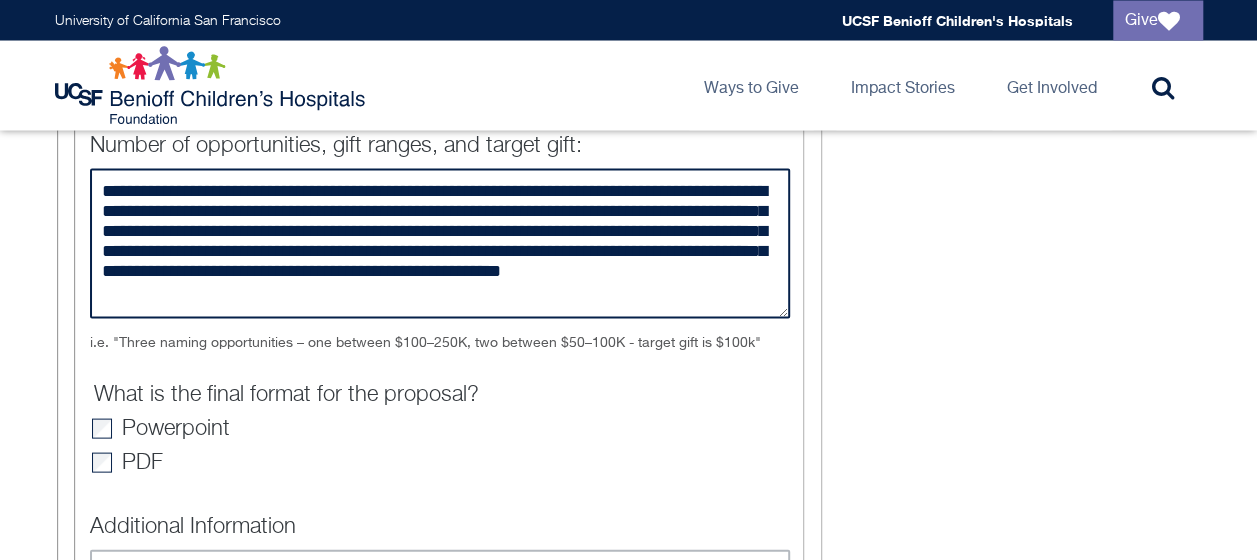 click on "**********" at bounding box center [440, 244] 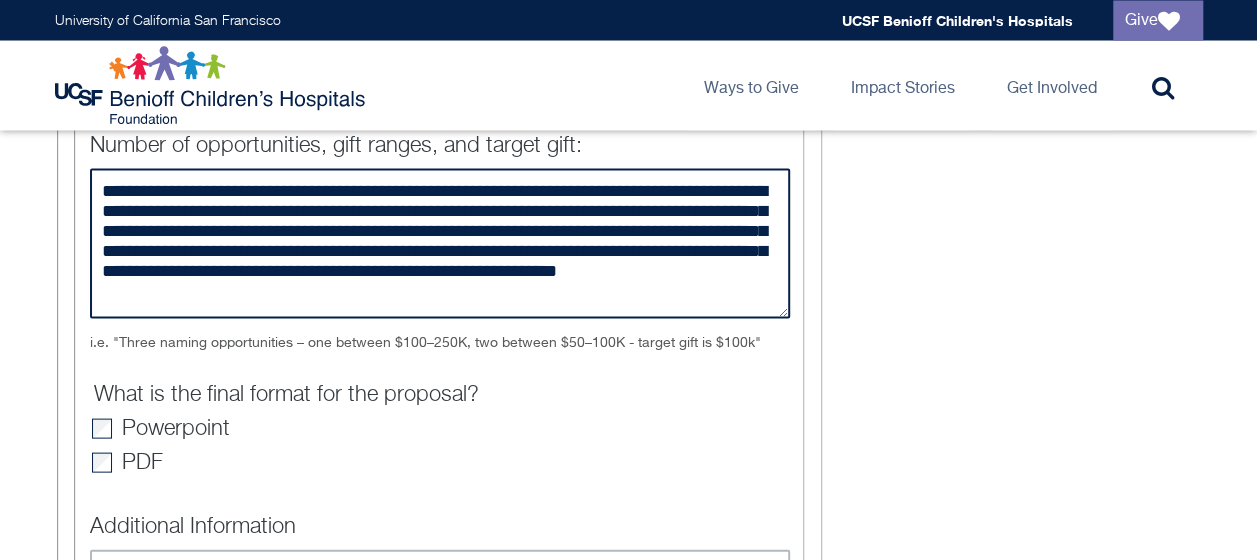 scroll, scrollTop: 34, scrollLeft: 0, axis: vertical 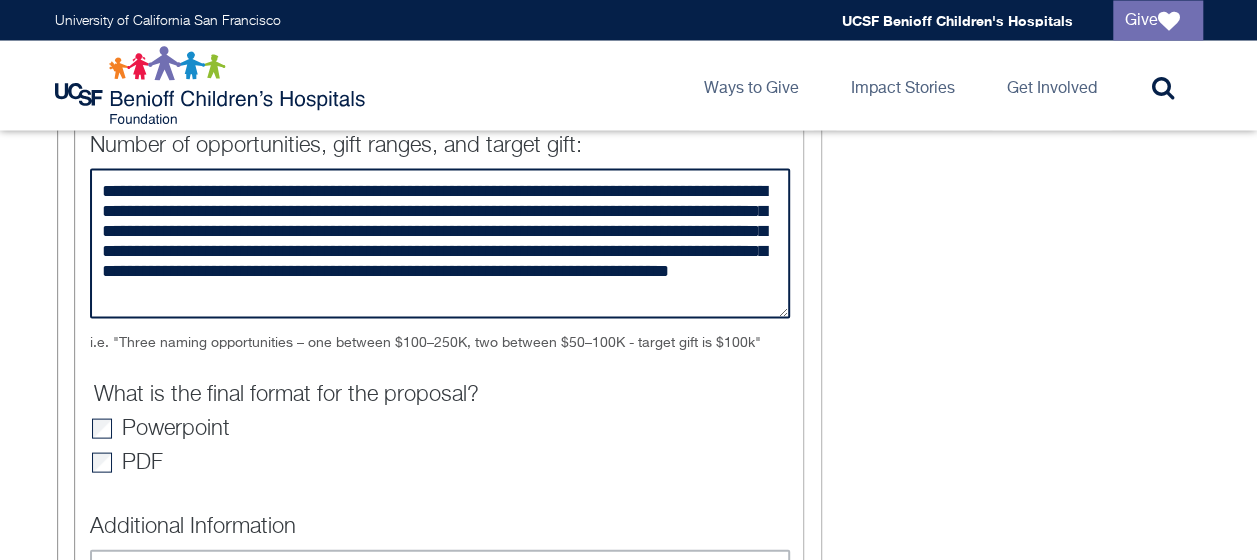 type on "**********" 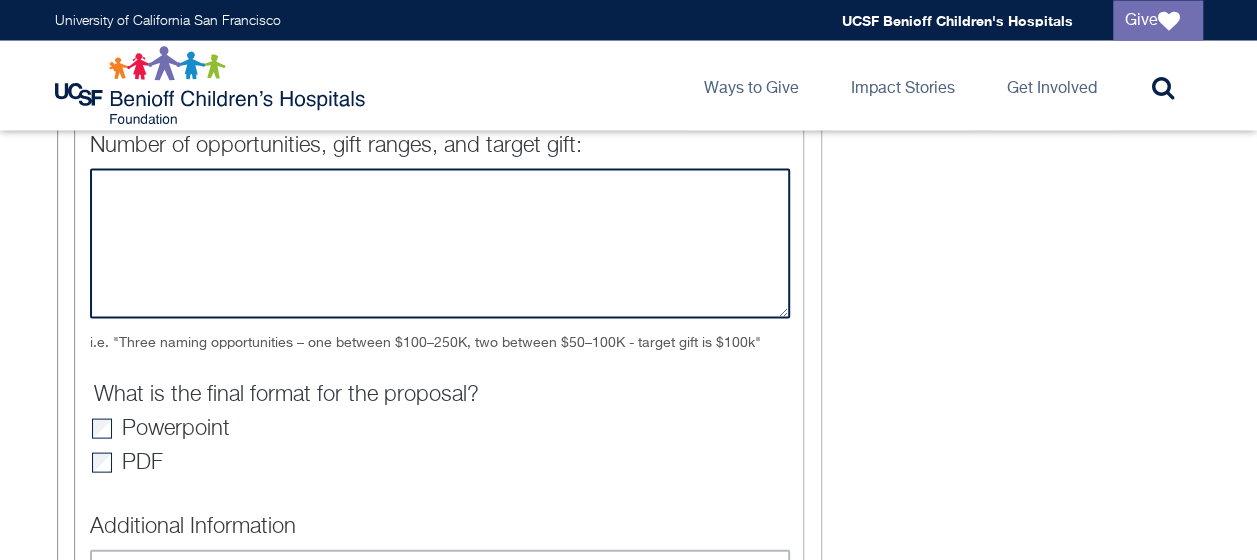 scroll, scrollTop: 0, scrollLeft: 0, axis: both 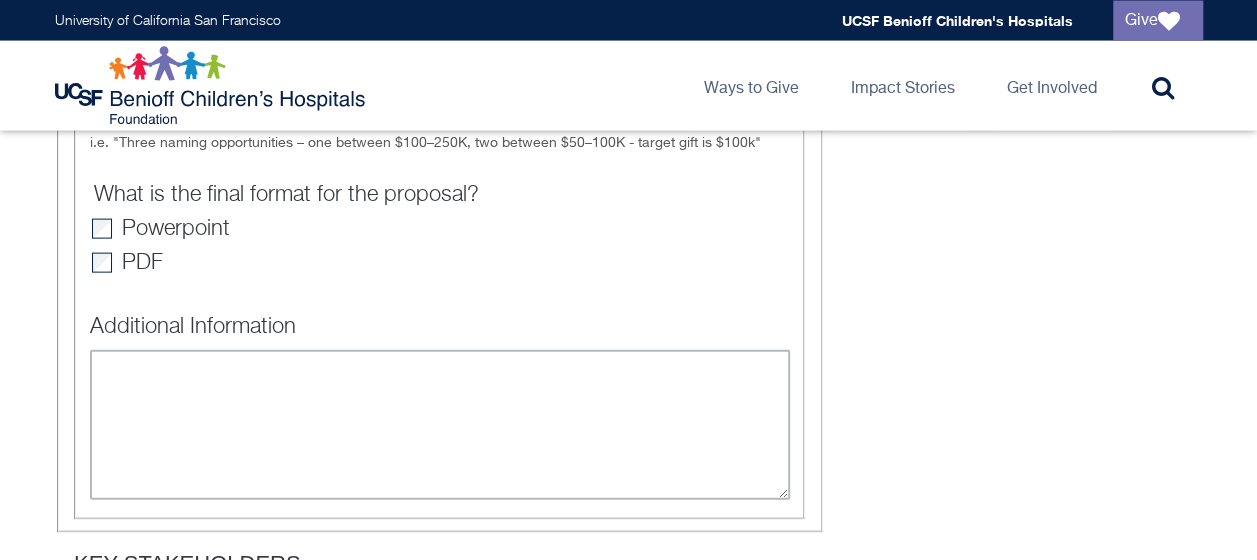 type 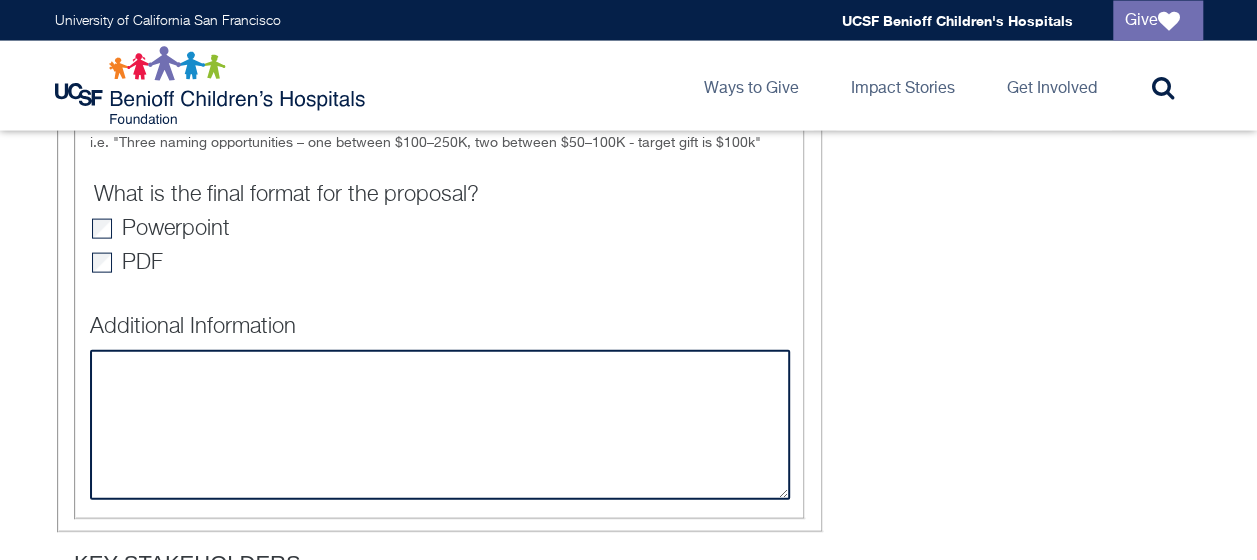 click on "Additional Information" at bounding box center [440, 425] 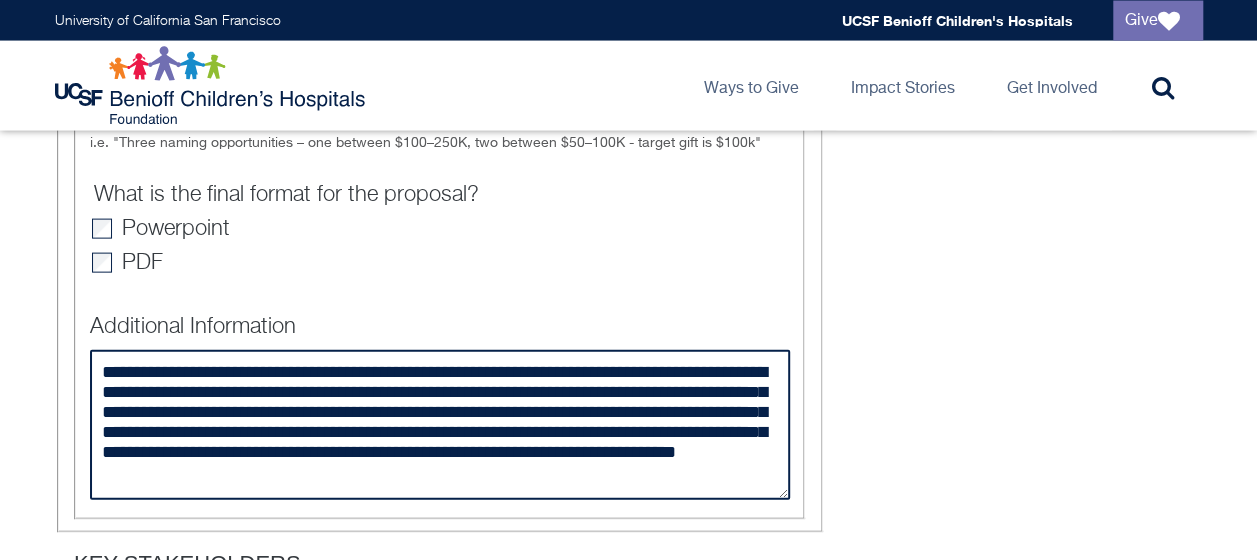 scroll, scrollTop: 0, scrollLeft: 0, axis: both 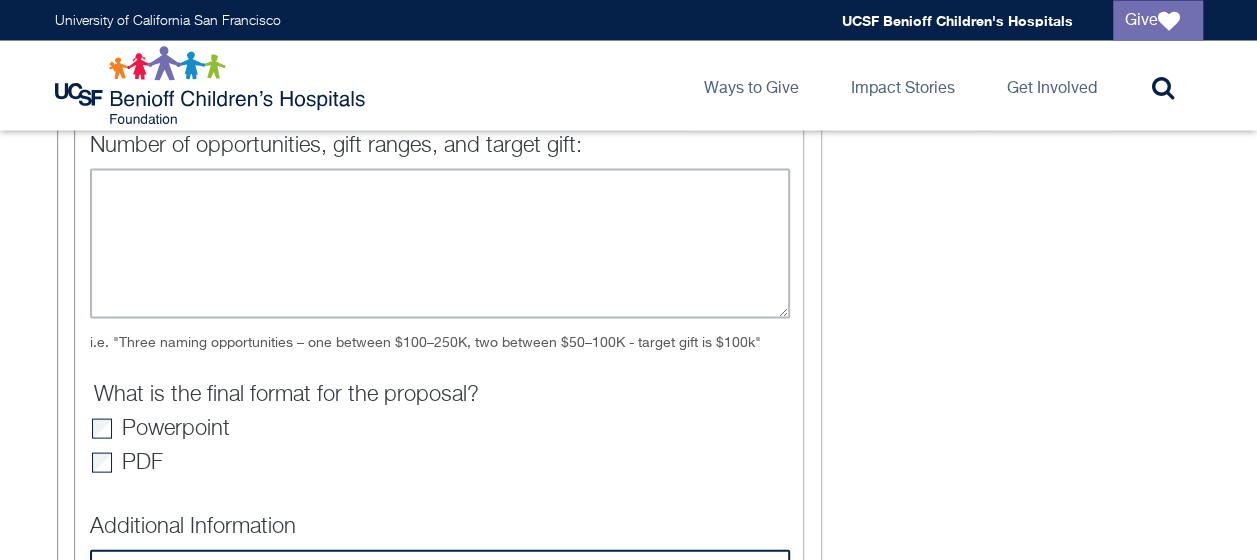 type on "**********" 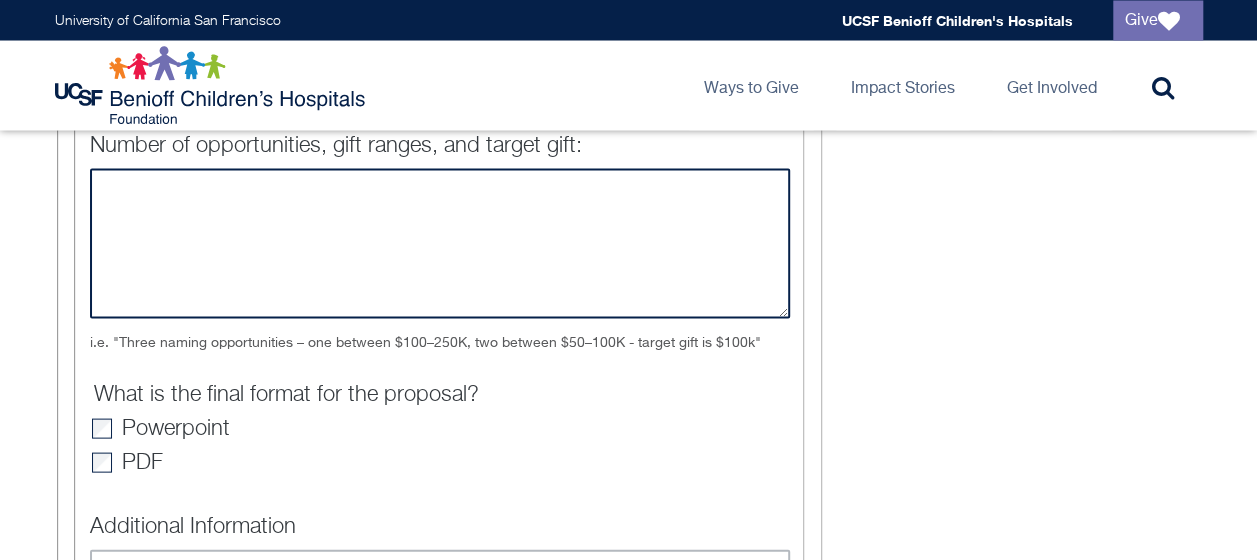 click on "Number of opportunities, gift ranges, and target gift:" at bounding box center [440, 244] 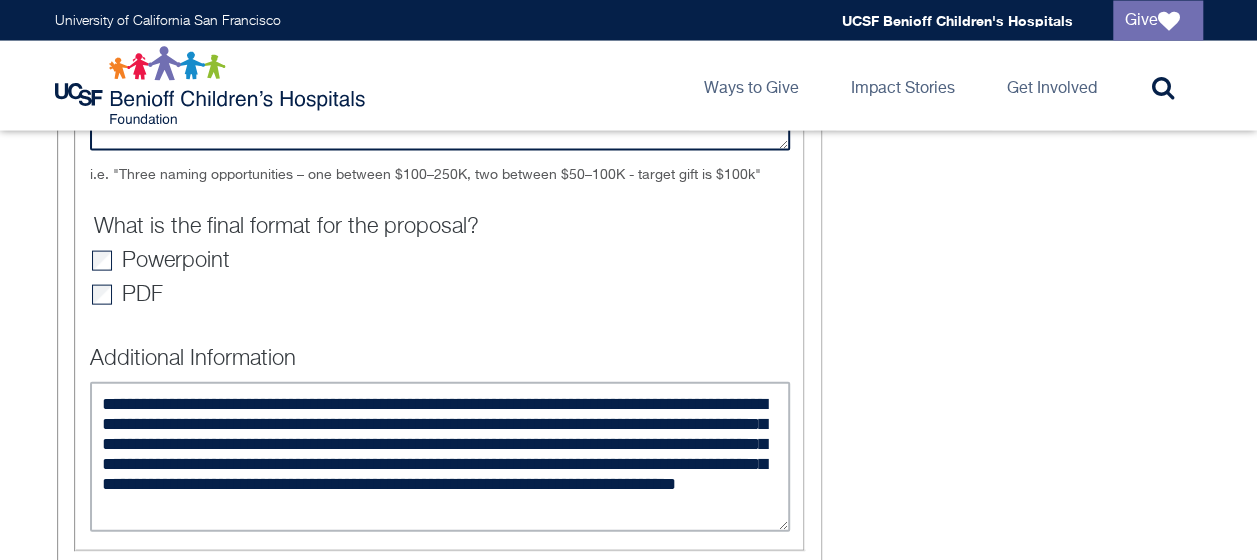 scroll, scrollTop: 2100, scrollLeft: 0, axis: vertical 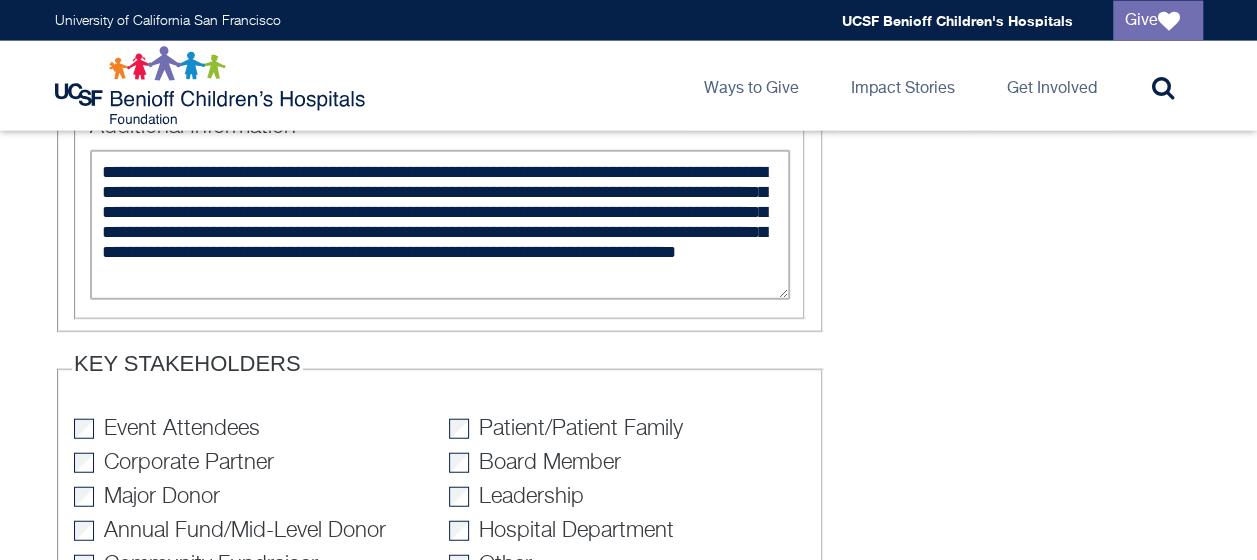 type on "**********" 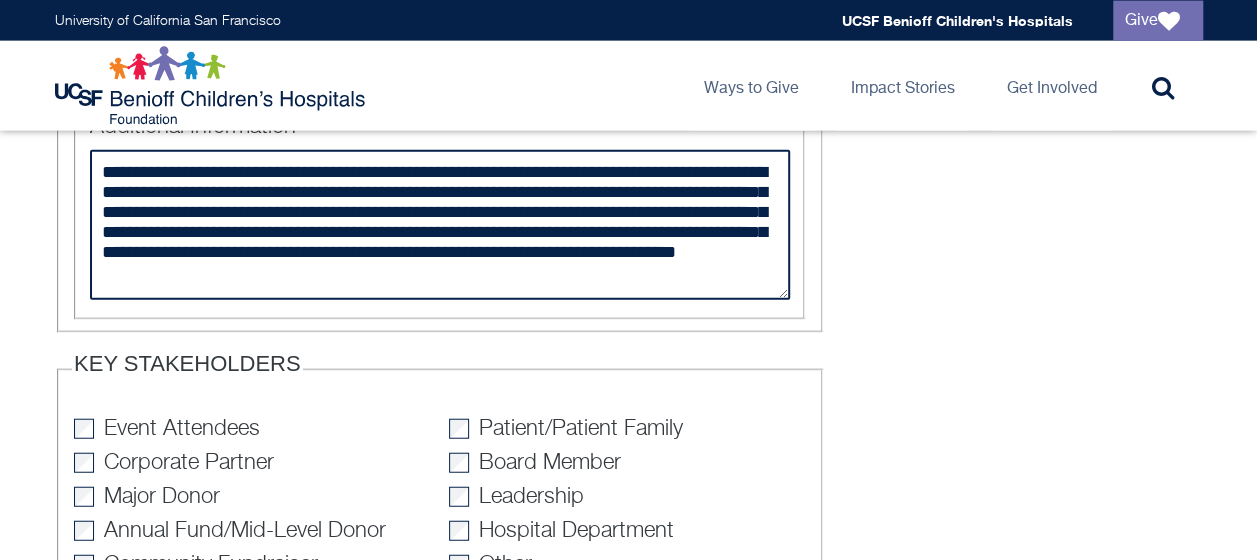 click on "**********" at bounding box center [440, 225] 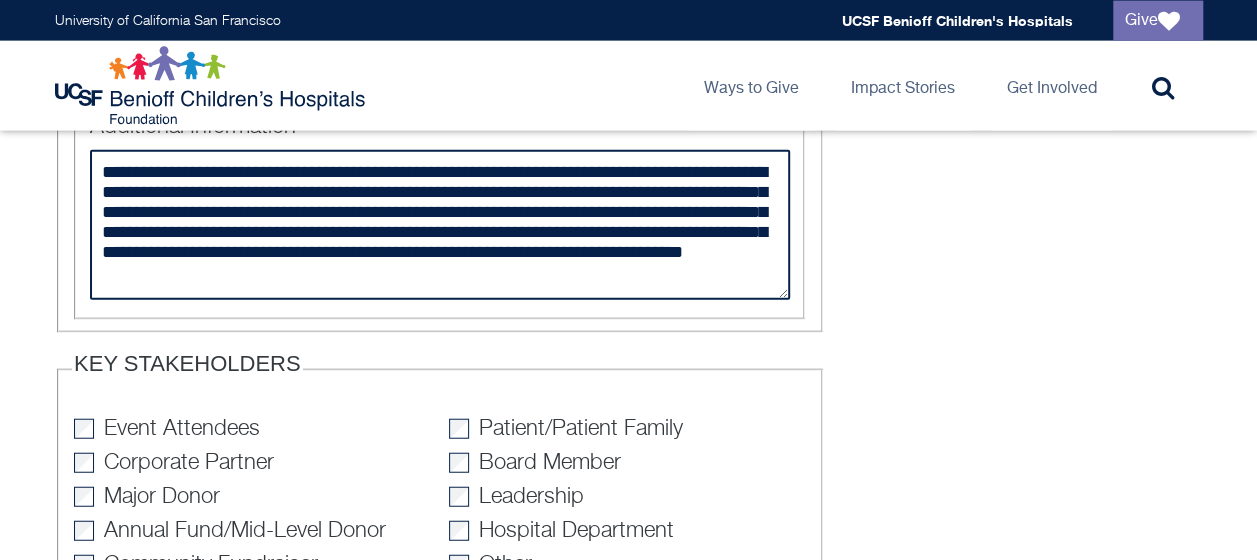 scroll, scrollTop: 2400, scrollLeft: 0, axis: vertical 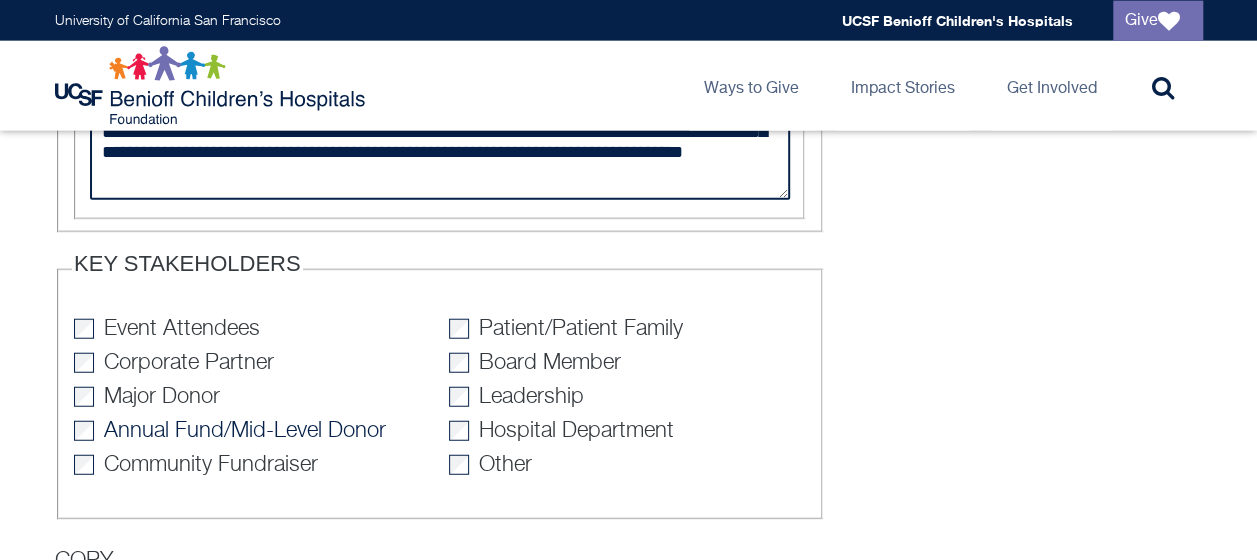 type on "**********" 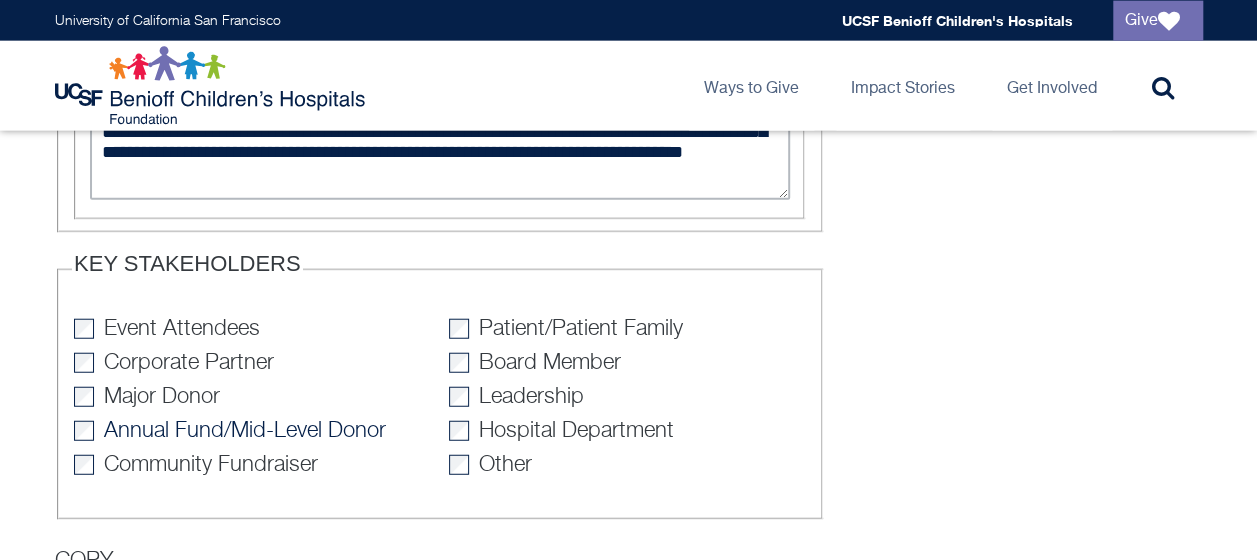 click on "Annual Fund/Mid-Level Donor" at bounding box center (245, 431) 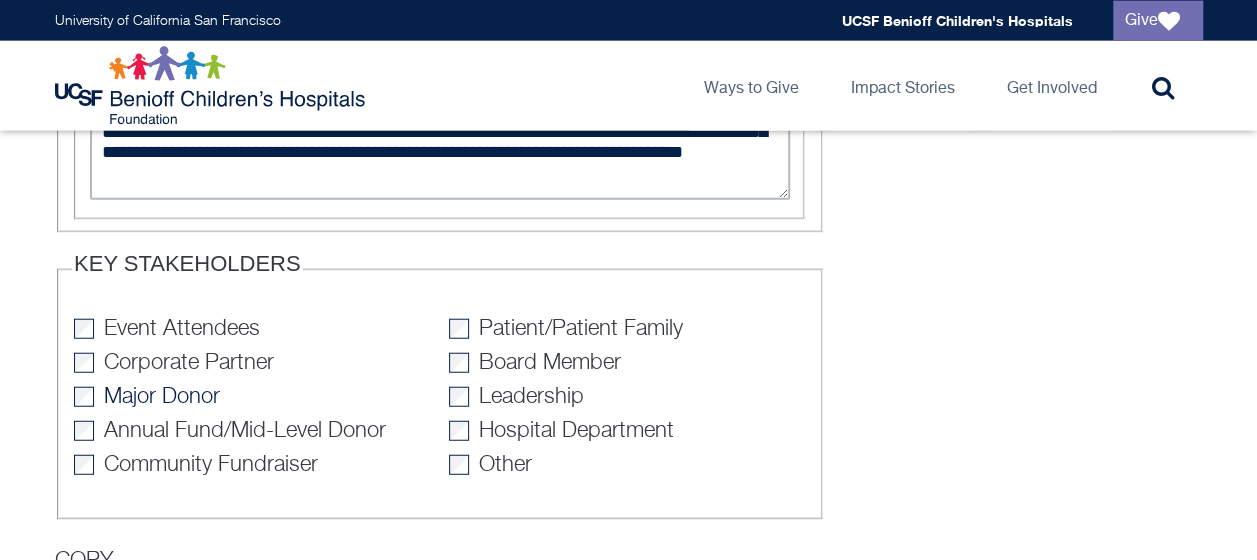 click on "Major Donor" at bounding box center [162, 397] 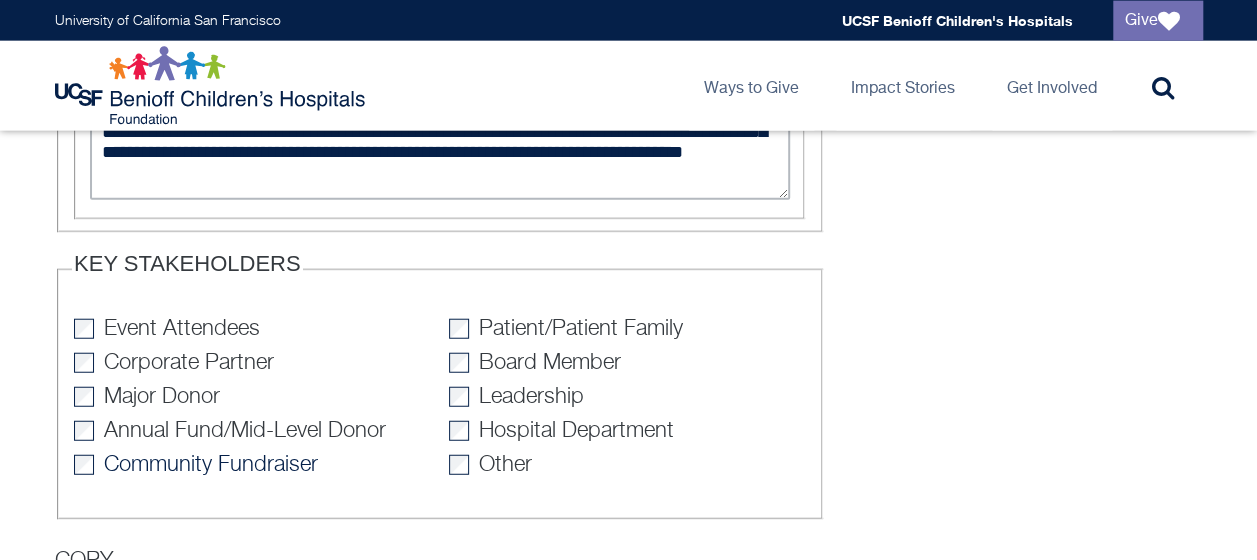 click on "Community Fundraiser" at bounding box center [211, 465] 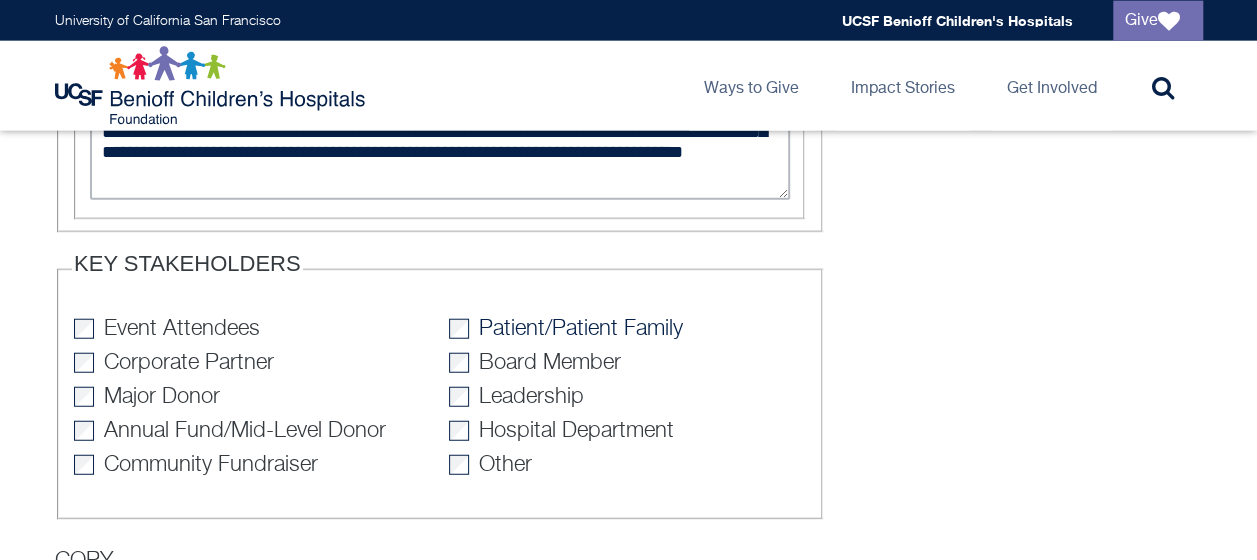 click on "Patient/Patient Family" at bounding box center [581, 329] 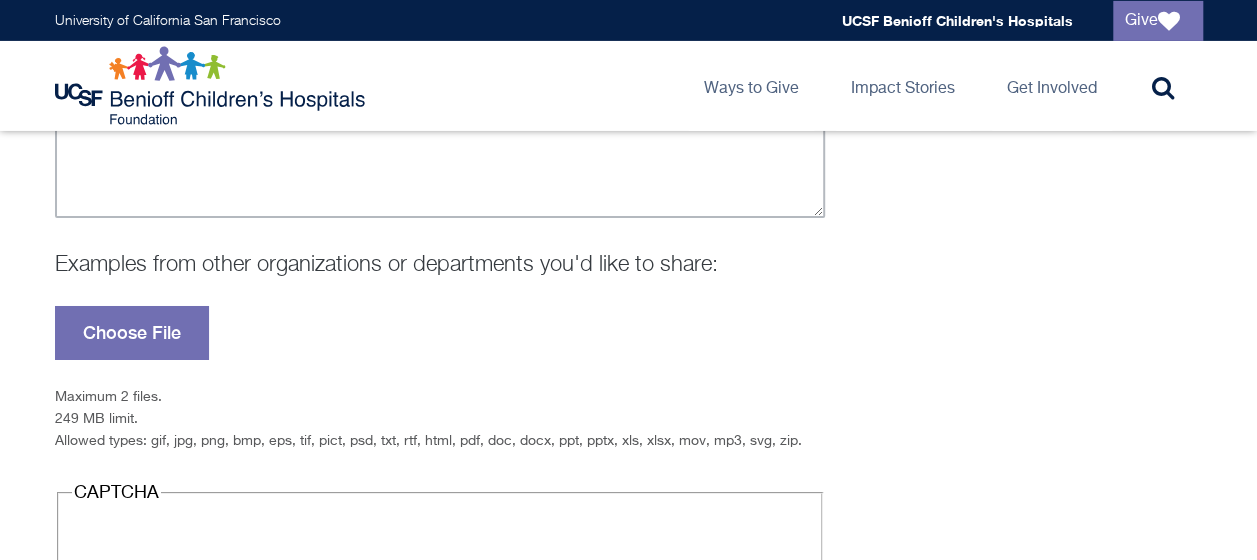 scroll, scrollTop: 3200, scrollLeft: 0, axis: vertical 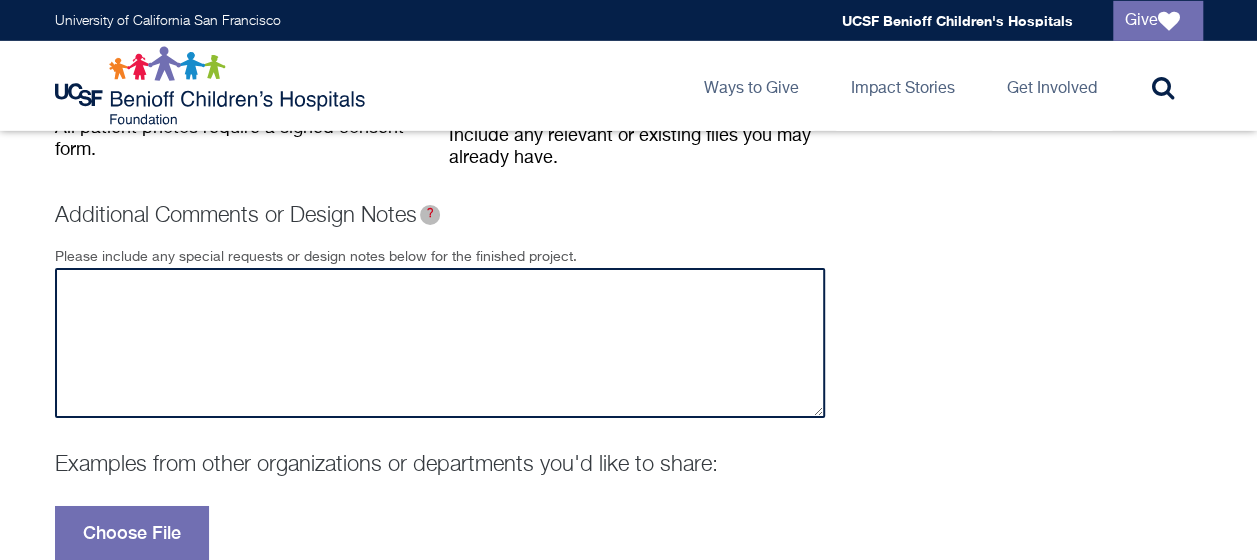 click on "Additional Comments or Design Notes ?" at bounding box center (440, 343) 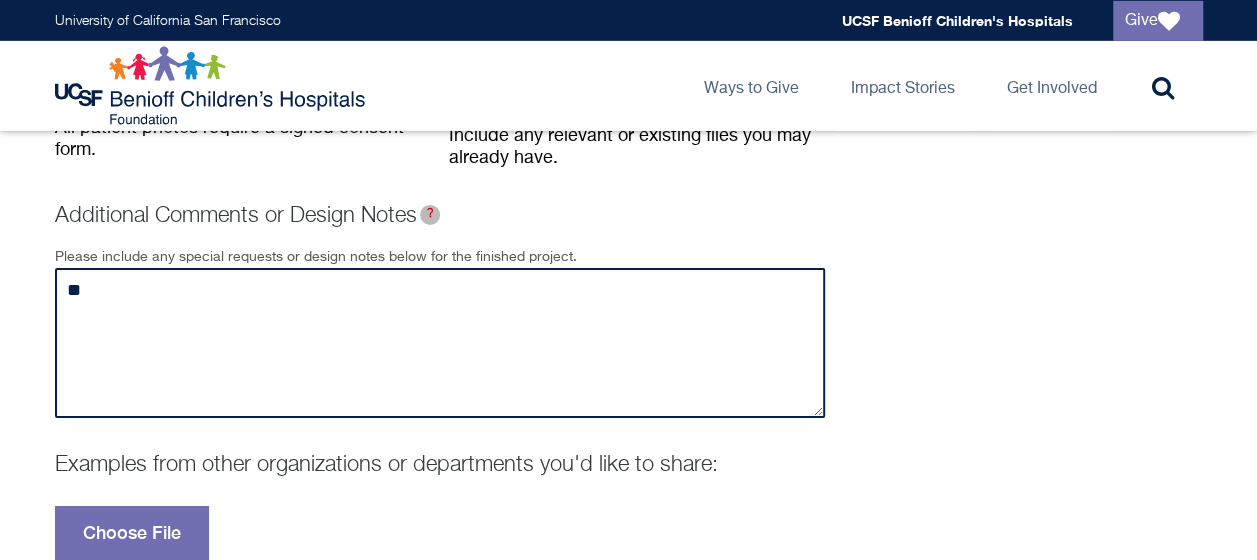 type on "*" 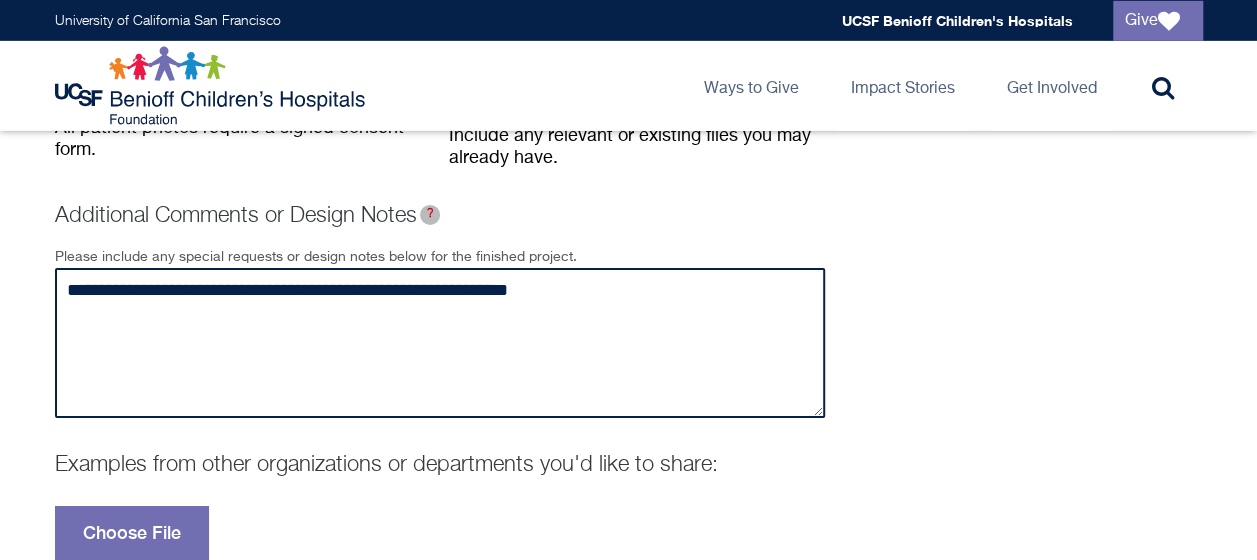 click on "**********" at bounding box center (440, 343) 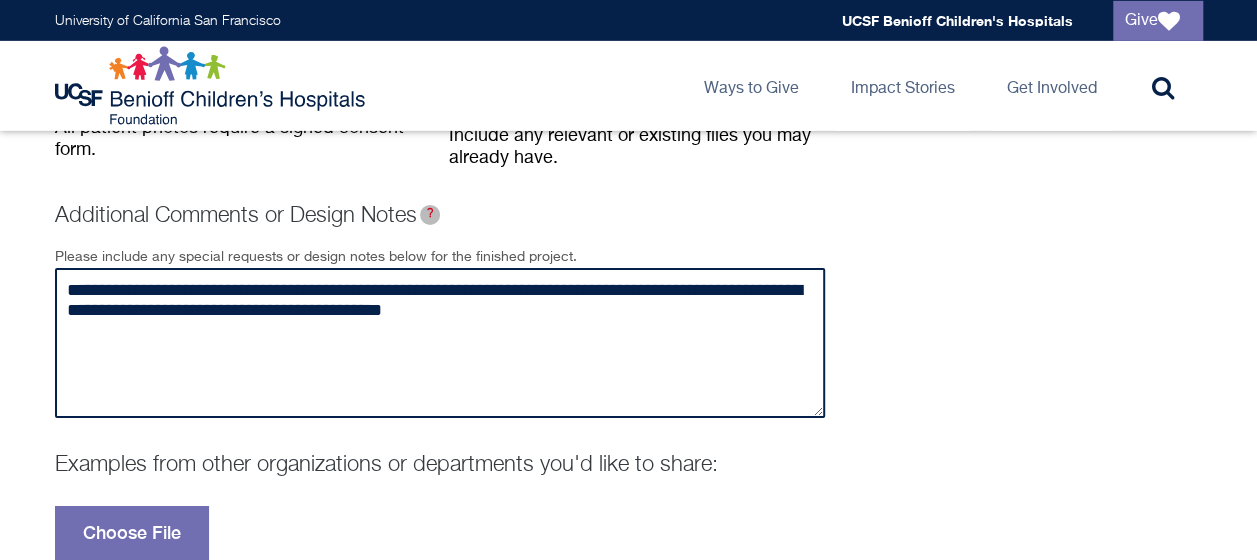 click on "**********" at bounding box center [440, 343] 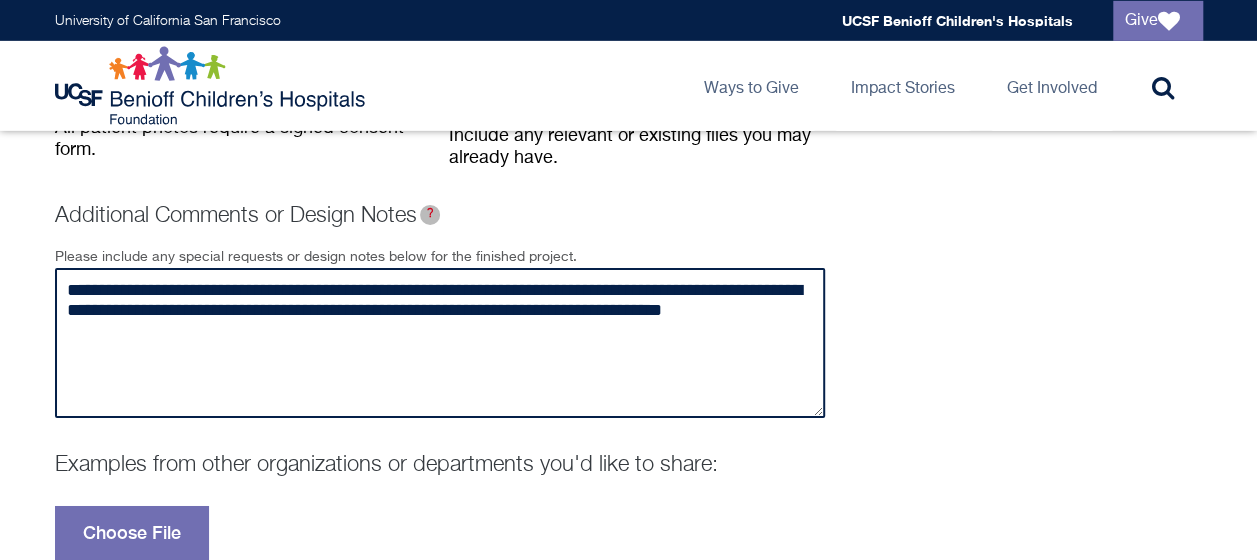 click on "**********" at bounding box center [440, 343] 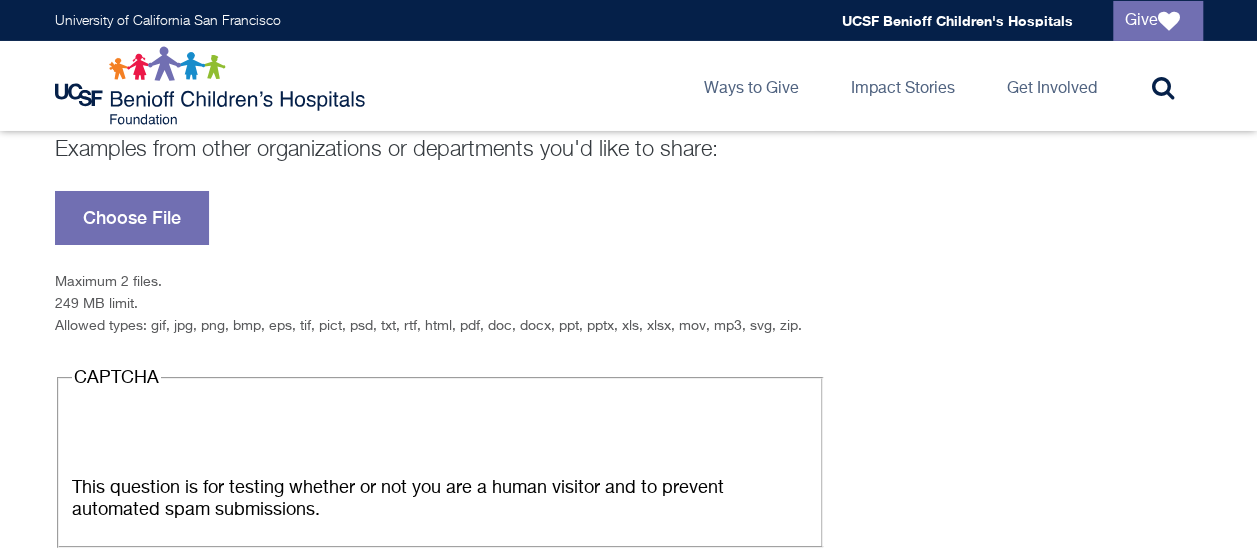 scroll, scrollTop: 3516, scrollLeft: 0, axis: vertical 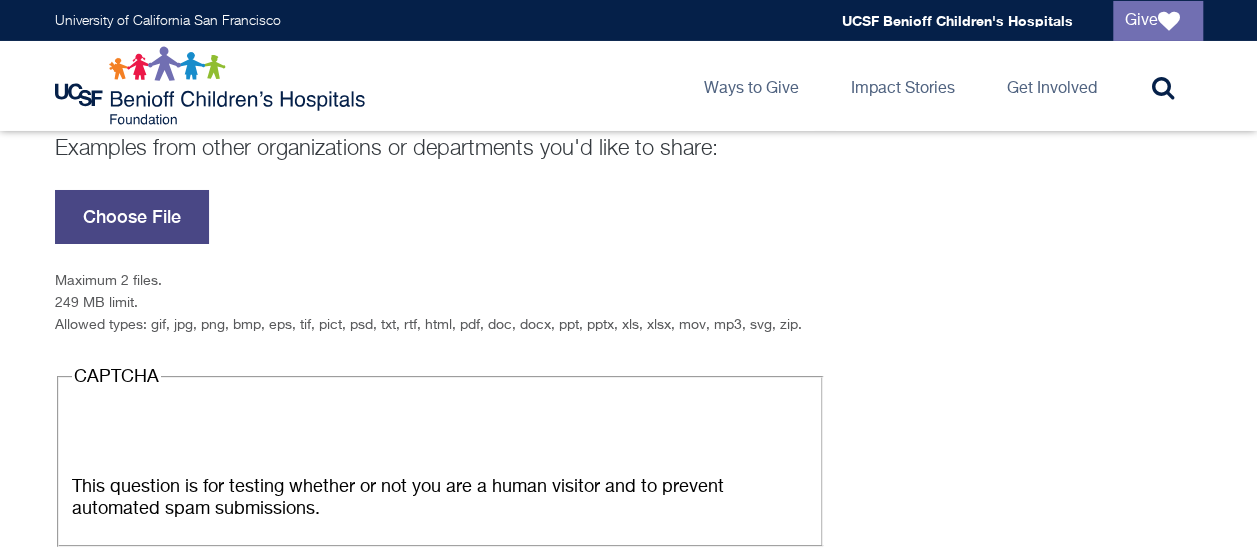 type on "**********" 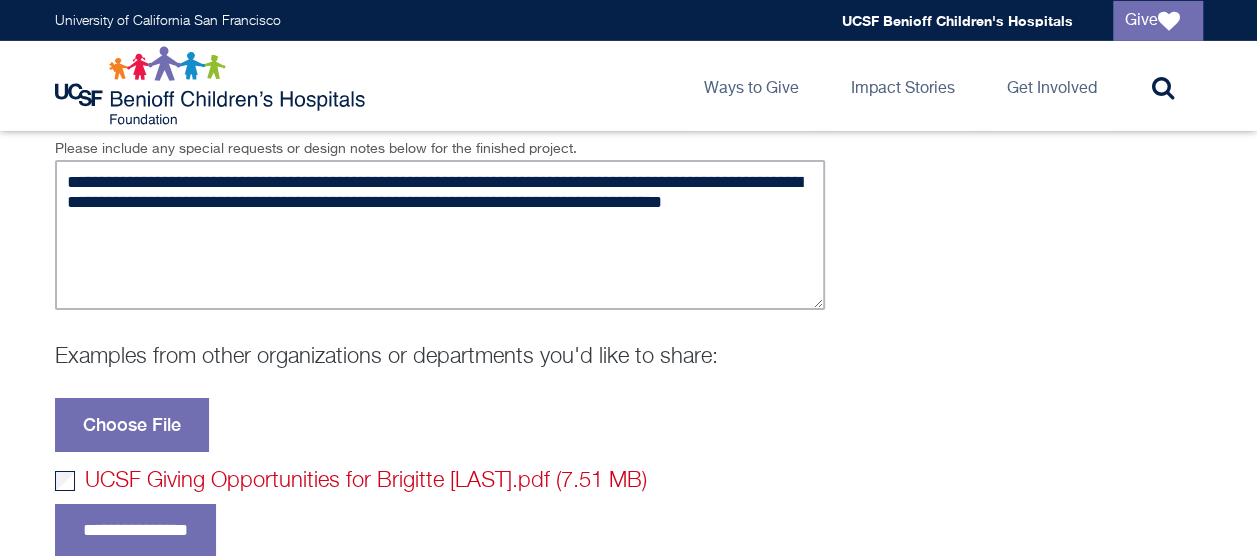 scroll, scrollTop: 3516, scrollLeft: 0, axis: vertical 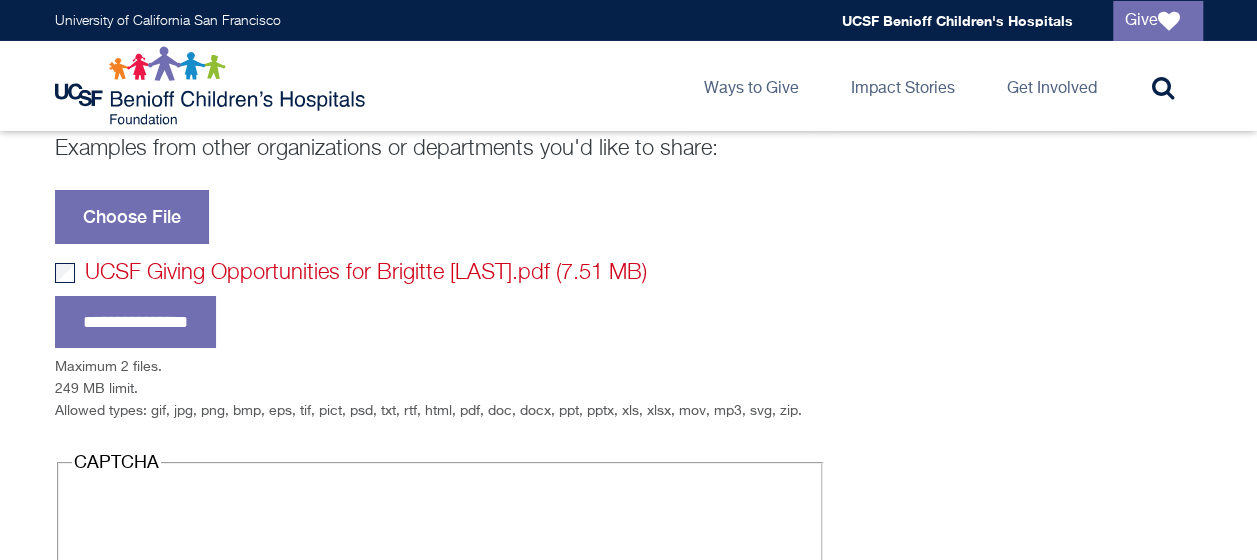click on "UCSF Giving Opportunities for Brigitte [LAST].pdf" at bounding box center (317, 273) 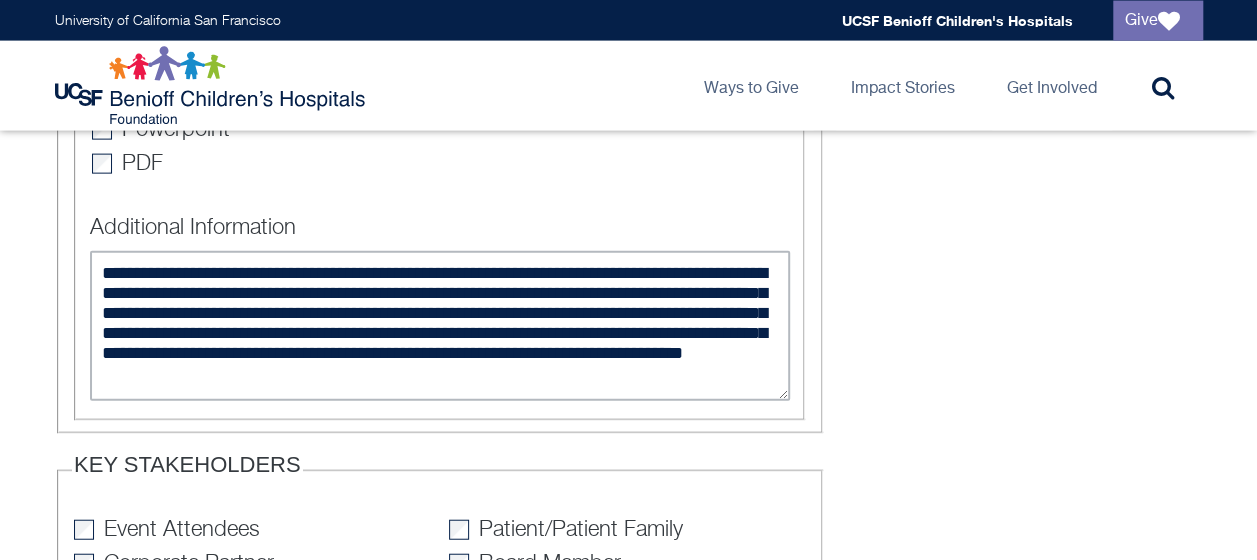 scroll, scrollTop: 2200, scrollLeft: 0, axis: vertical 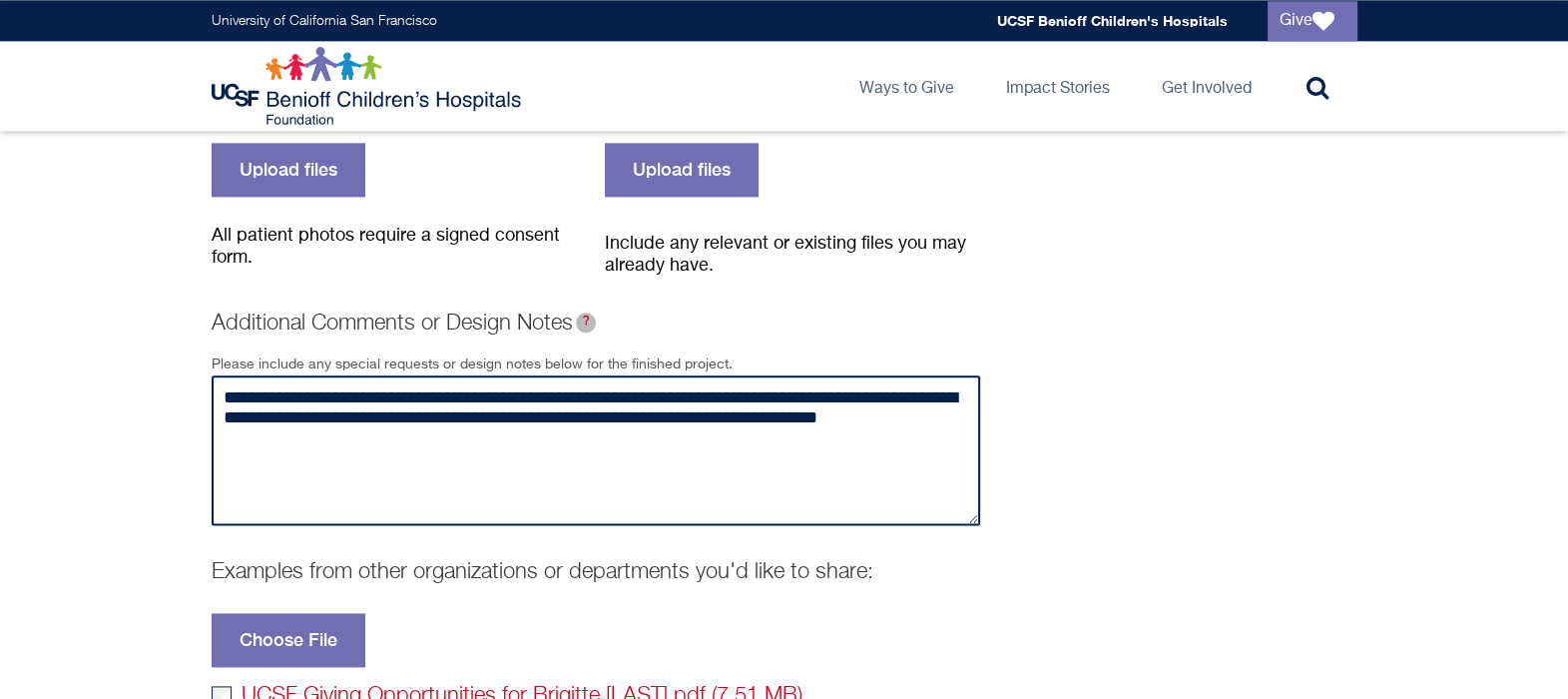 click on "**********" at bounding box center (596, 450) 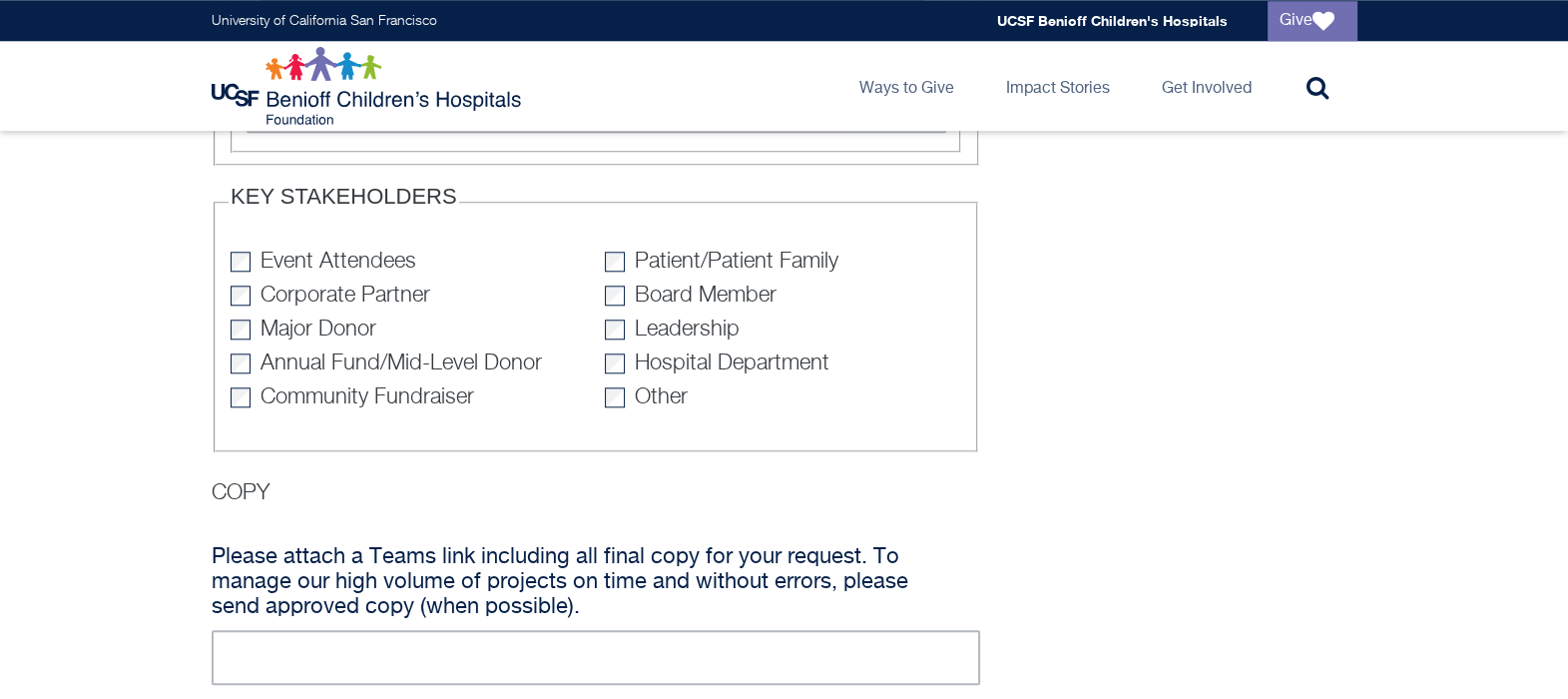 scroll, scrollTop: 2089, scrollLeft: 0, axis: vertical 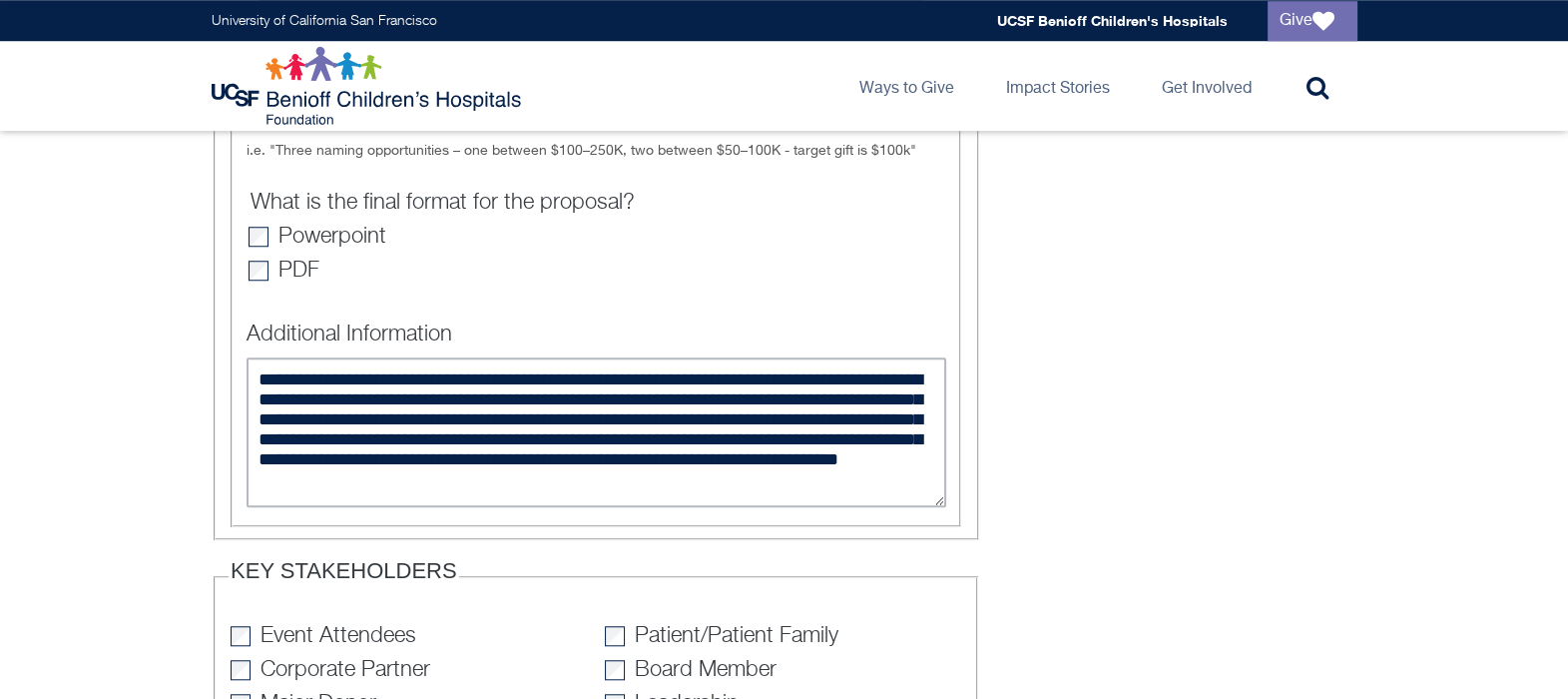 type on "**********" 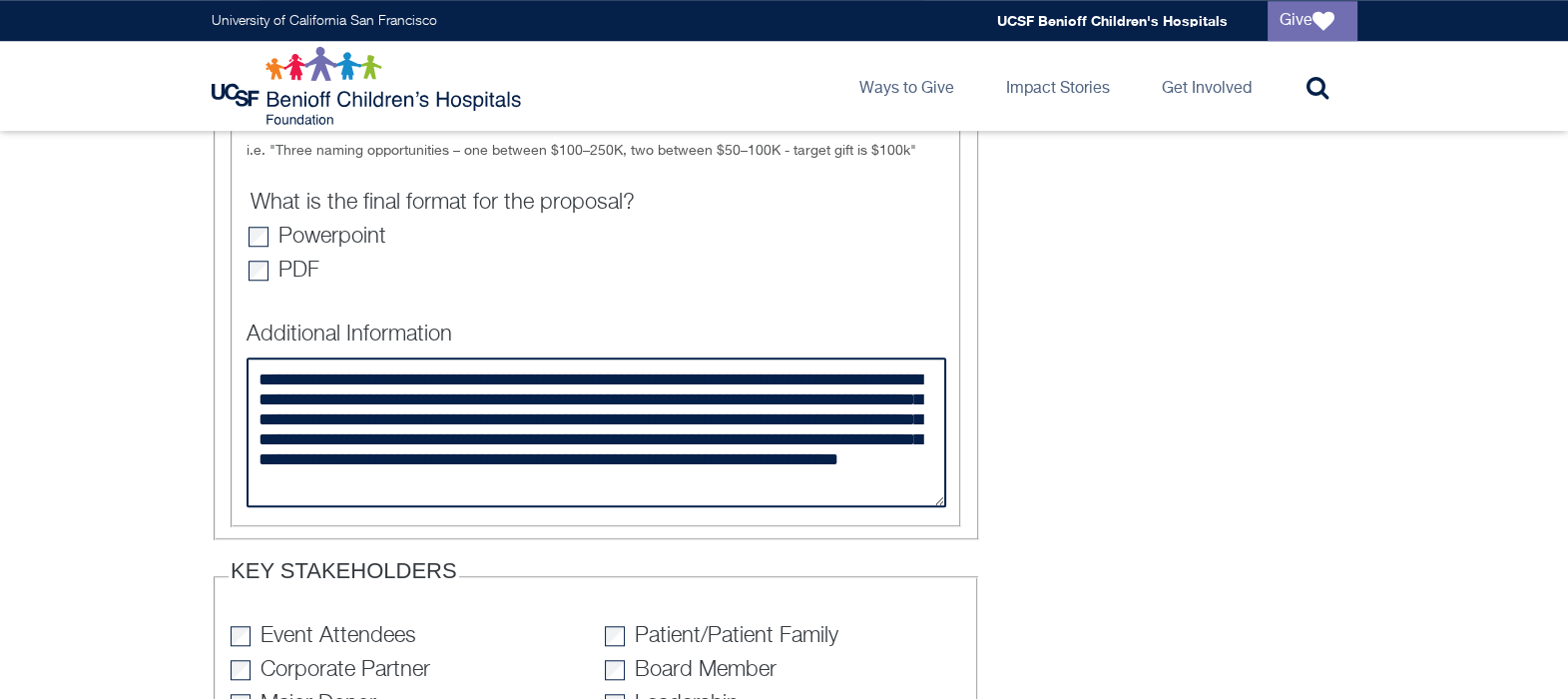 click on "**********" at bounding box center (596, 432) 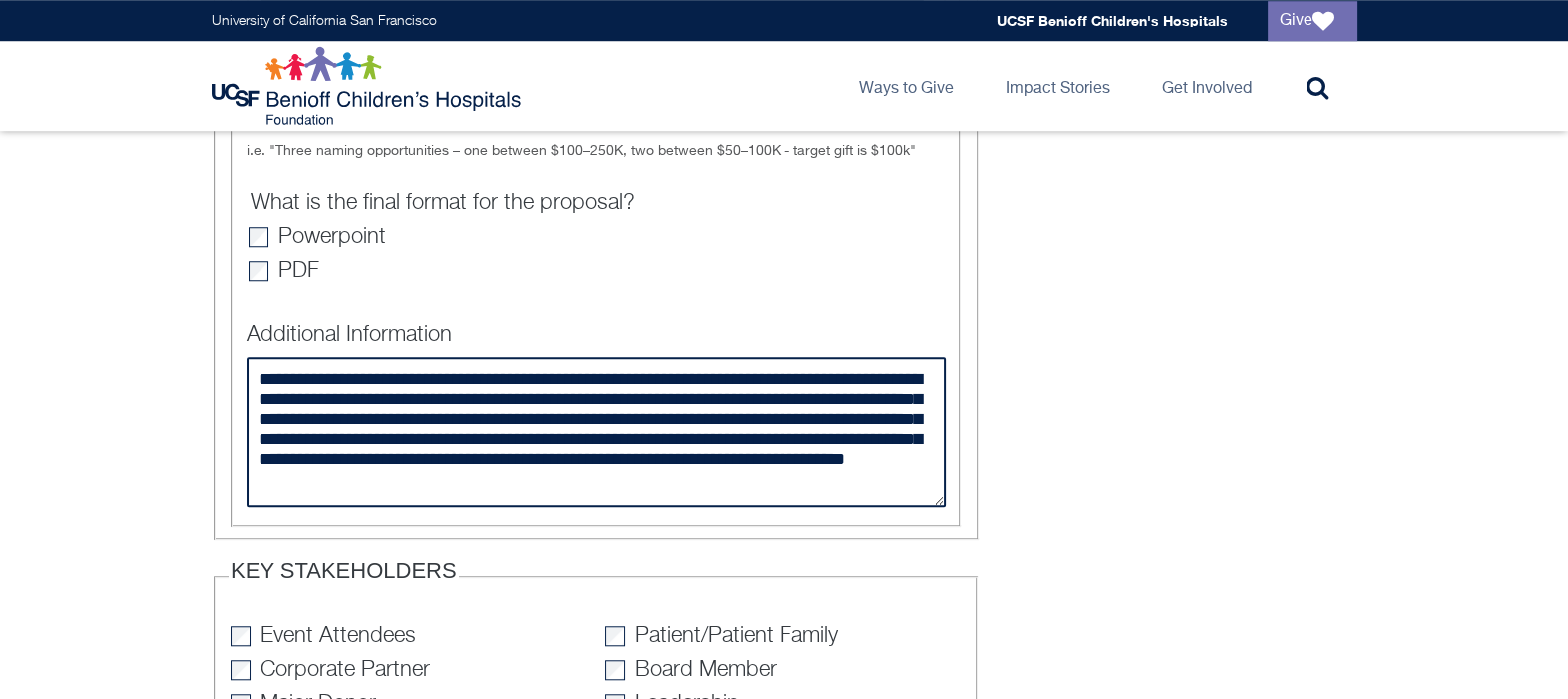 type on "**********" 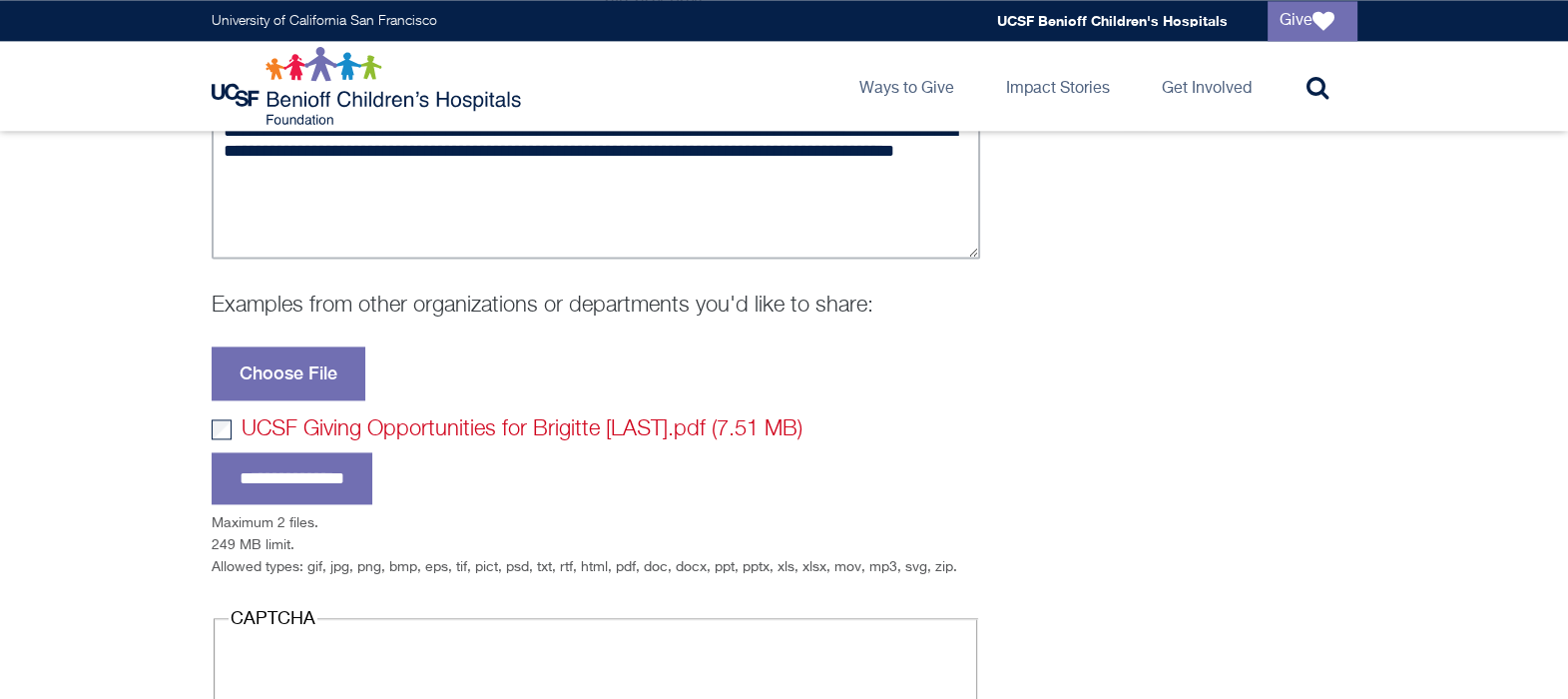 scroll, scrollTop: 3587, scrollLeft: 0, axis: vertical 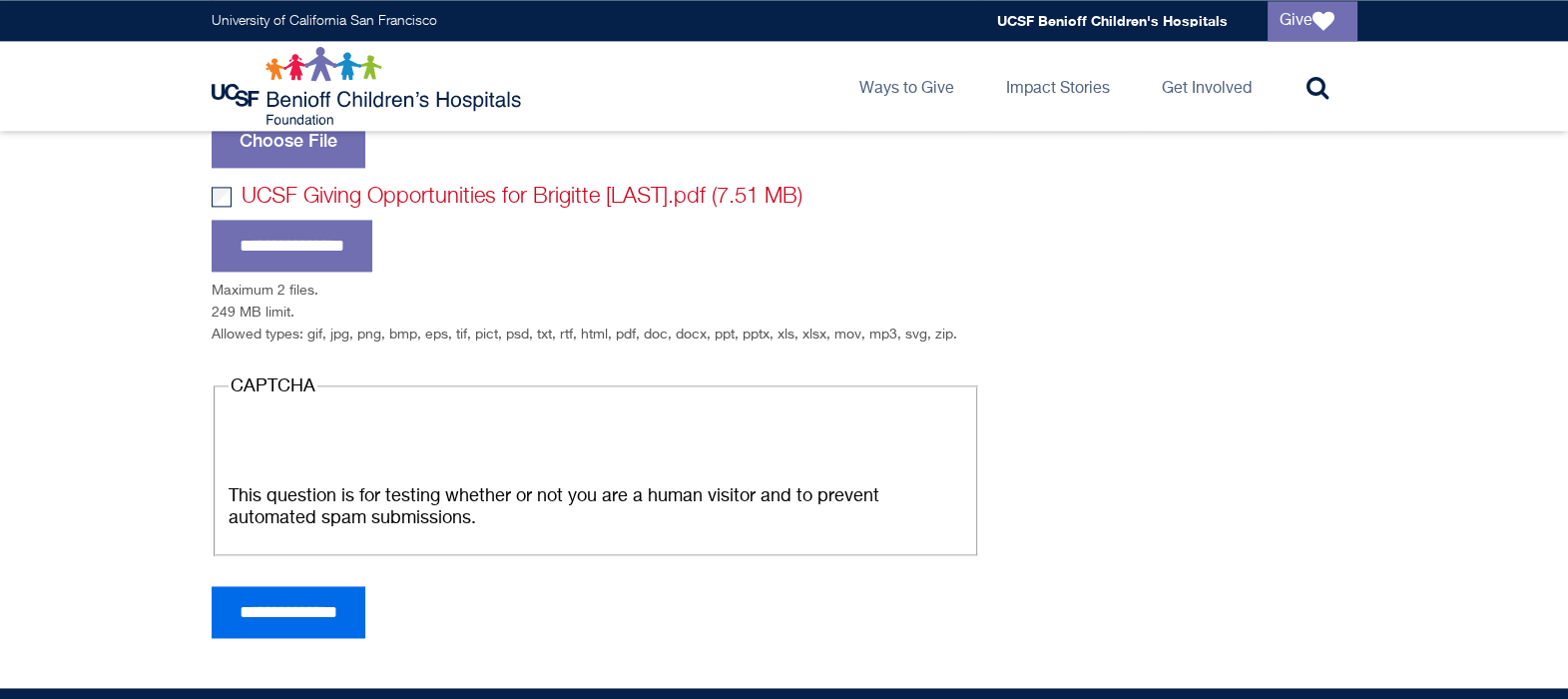 click on "**********" at bounding box center (288, 612) 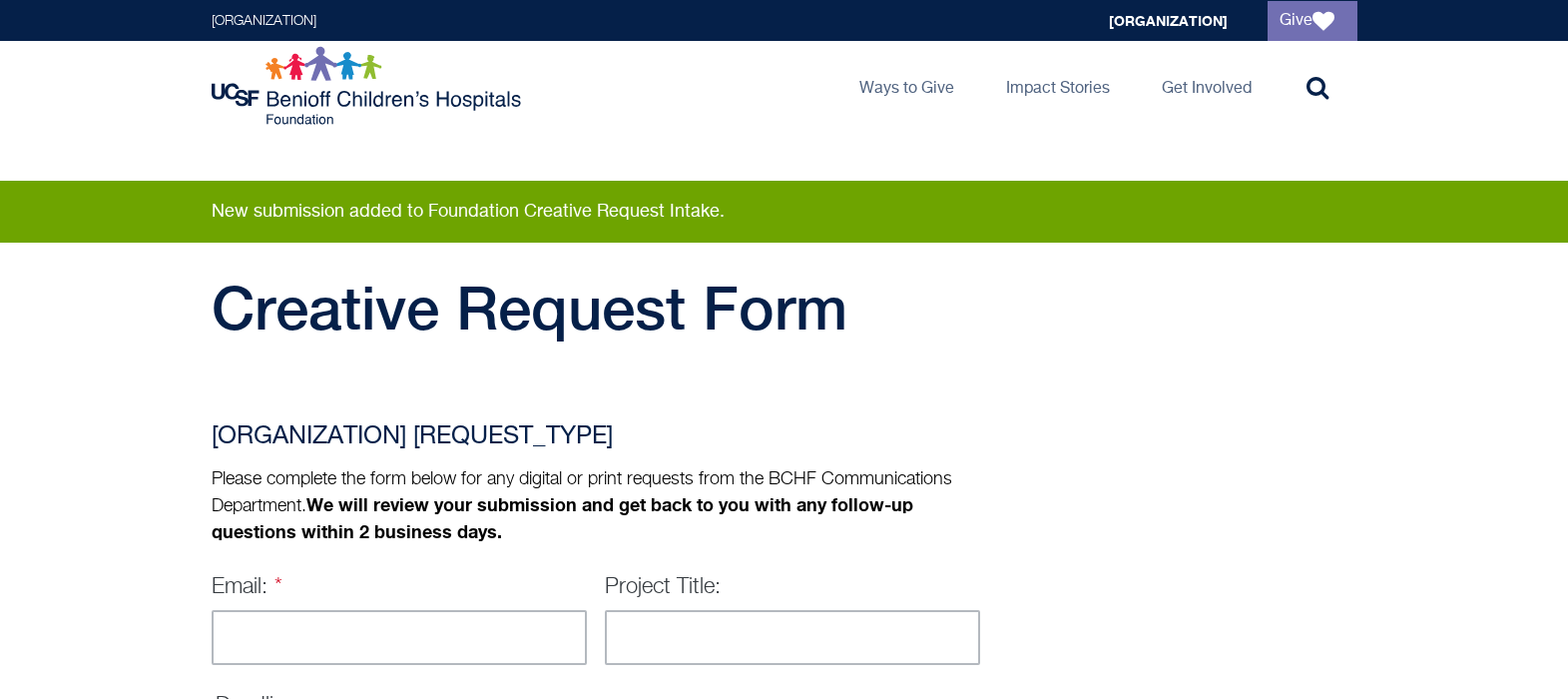 scroll, scrollTop: 0, scrollLeft: 0, axis: both 